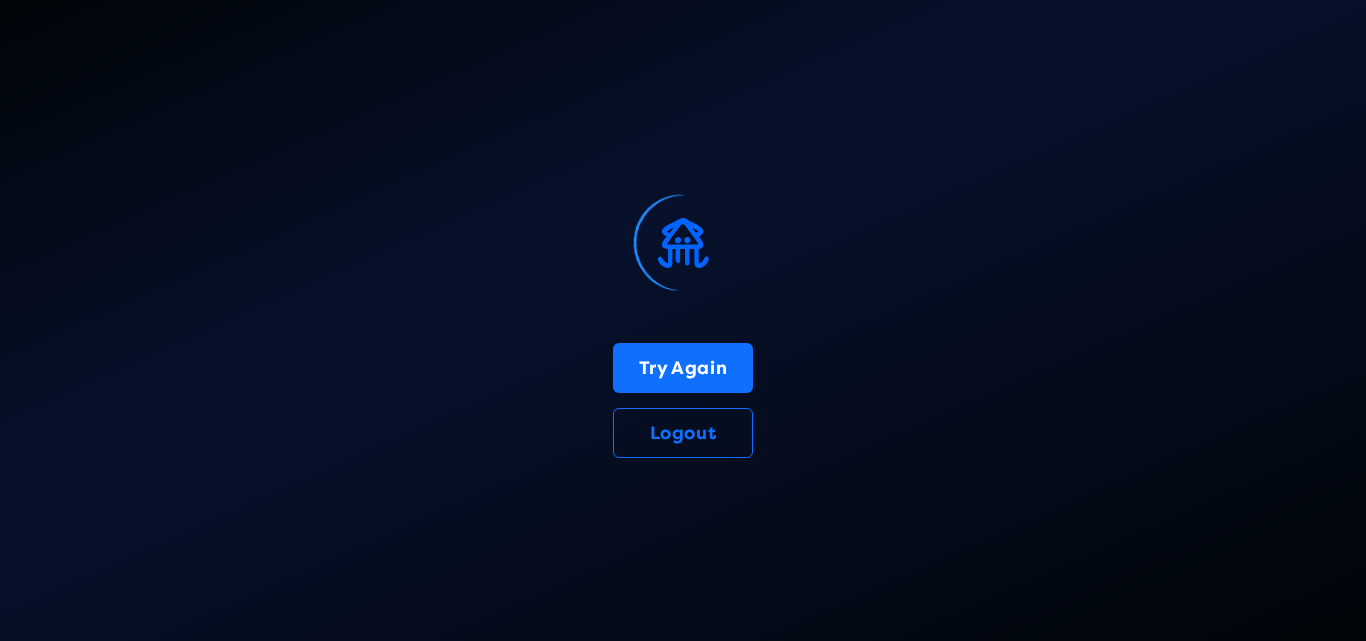 scroll, scrollTop: 0, scrollLeft: 0, axis: both 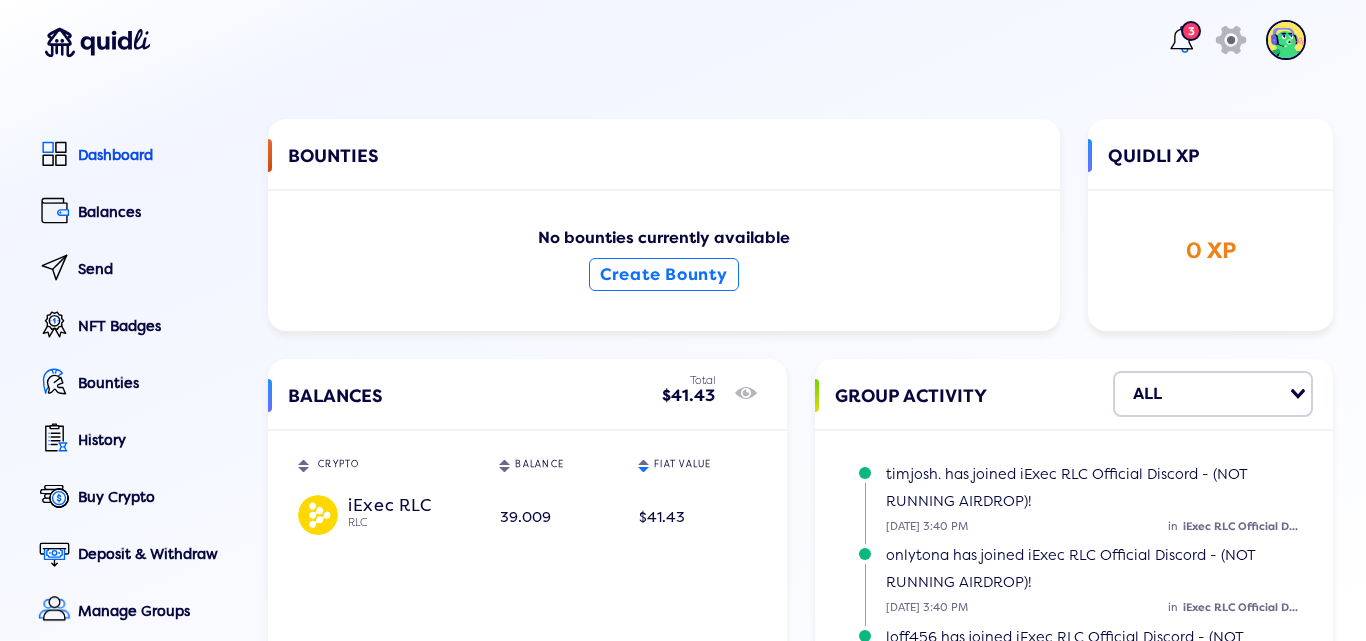 click on "3" at bounding box center [1191, 31] 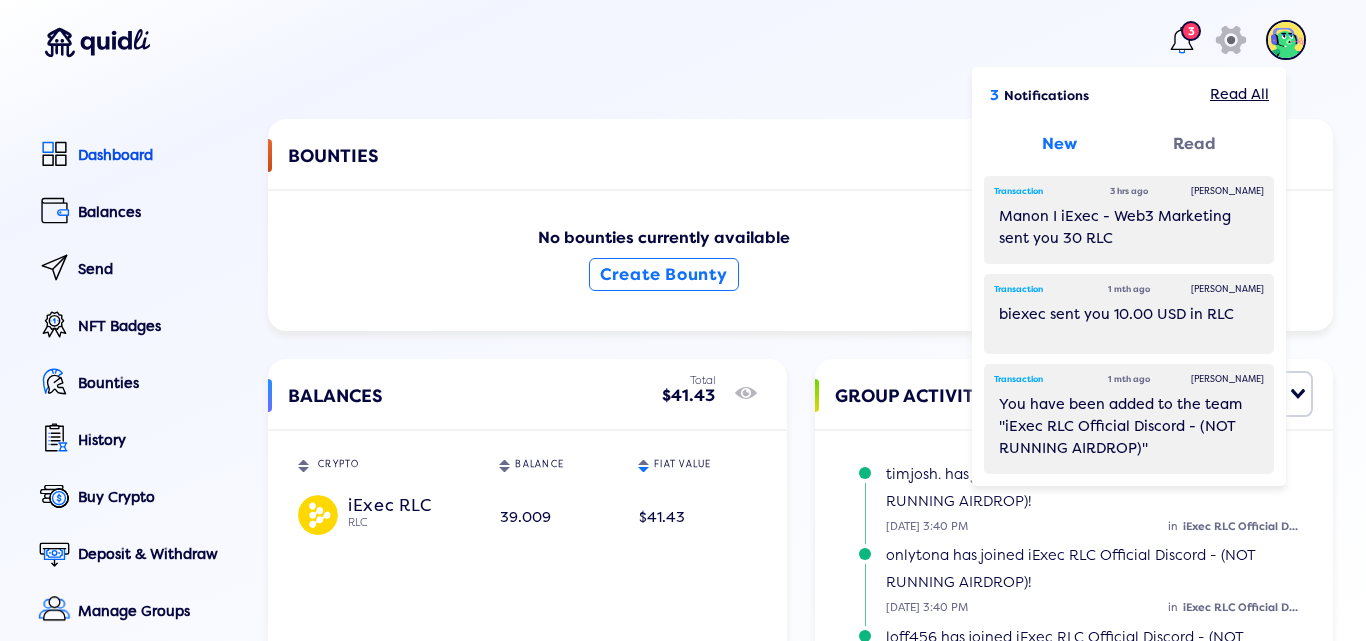 click on "3 3  Notifications Read All New Read Transaction 3 hrs ago  Mark Read  Manon I iExec - Web3 Marketing sent you 30 RLC Transaction 1 mth ago  Mark Read  biexec sent you 10.00 USD in RLC Transaction 1 mth ago  Mark Read  You have been added to the team "iExec RLC Official Discord  -  (NOT RUNNING AIRDROP)"
icon" at bounding box center (673, 44) 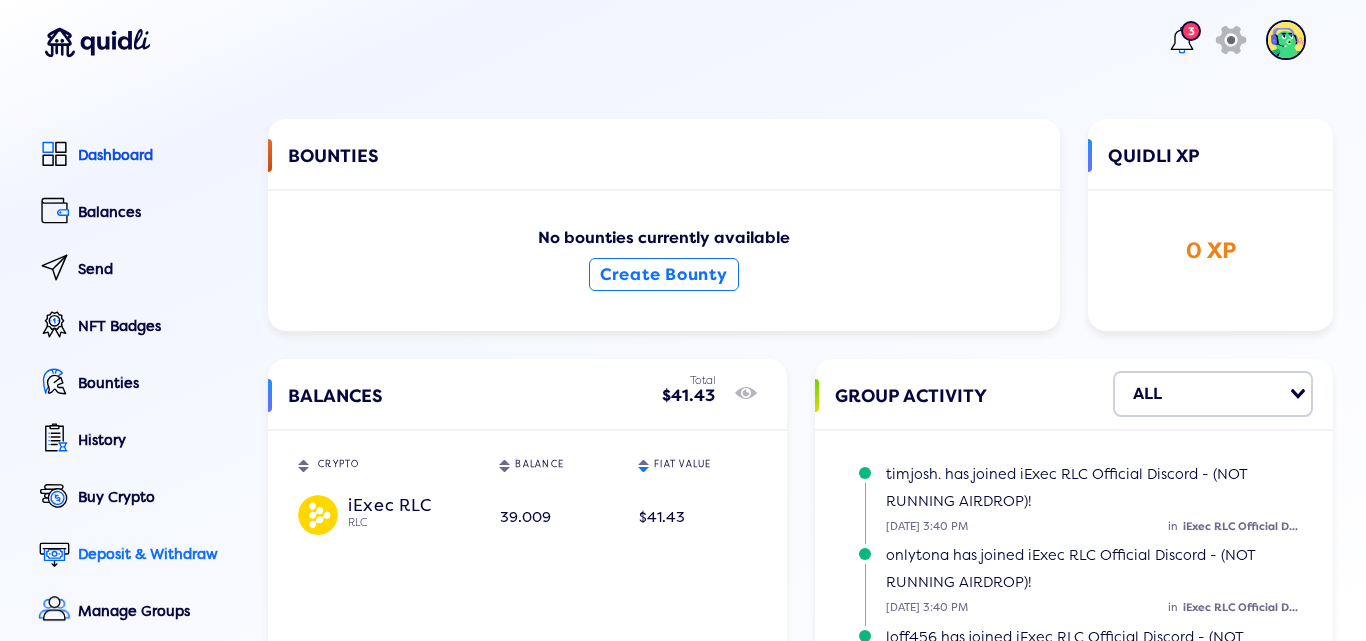 click on "Deposit & Withdraw" 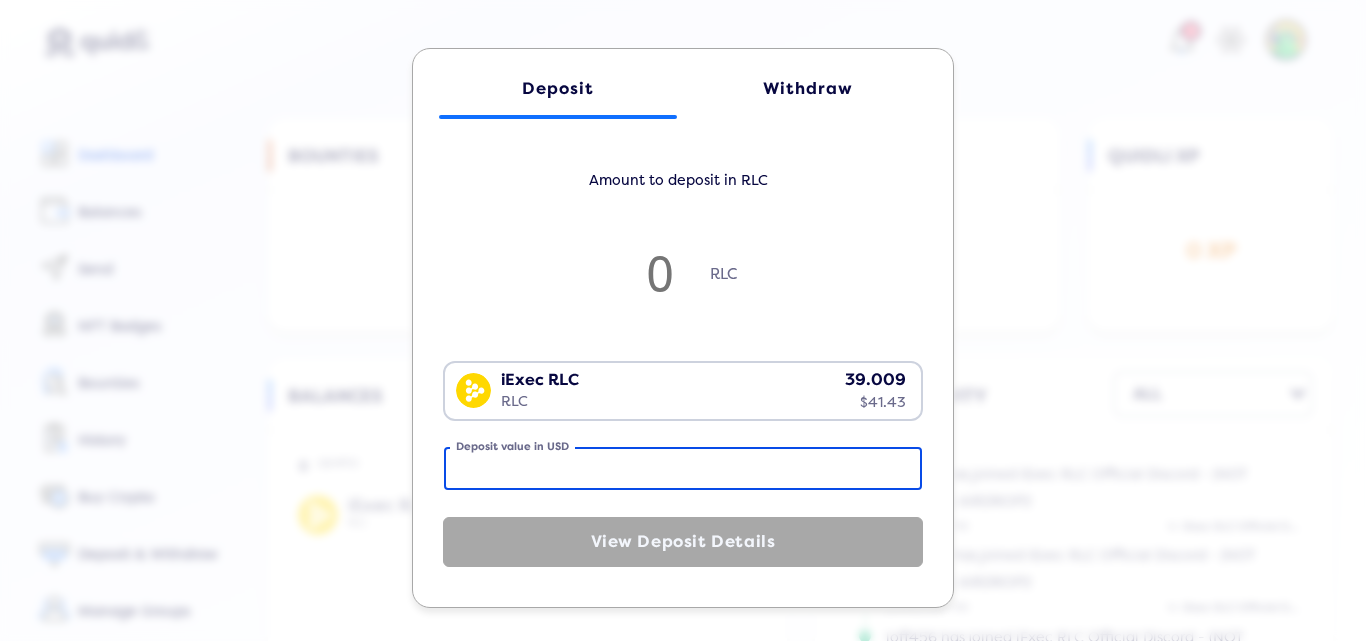 click on "Deposit value in USD" at bounding box center (683, 468) 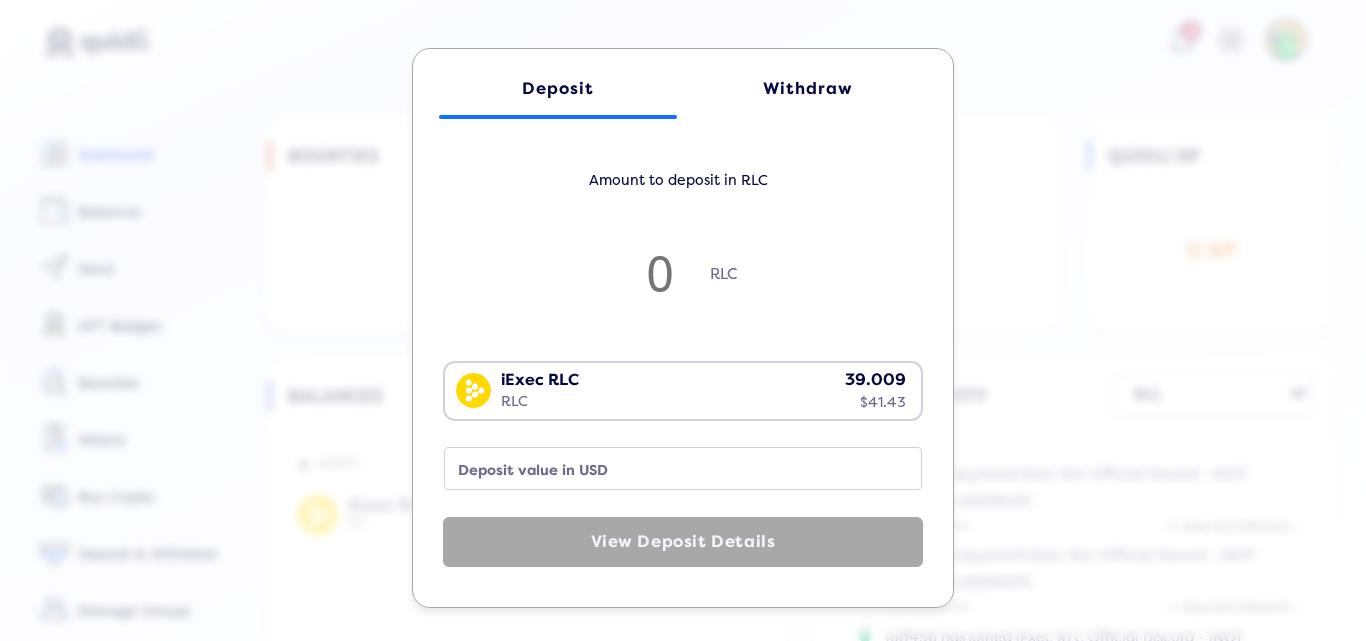 click on "Withdraw" 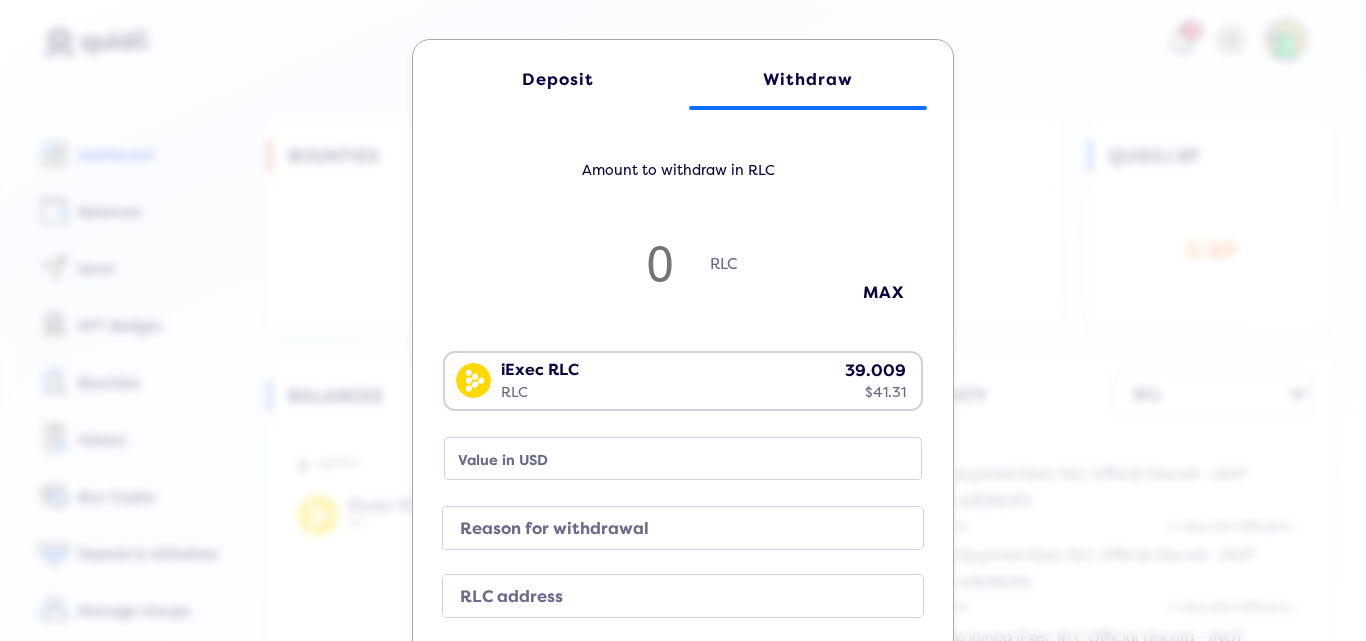 scroll, scrollTop: 0, scrollLeft: 0, axis: both 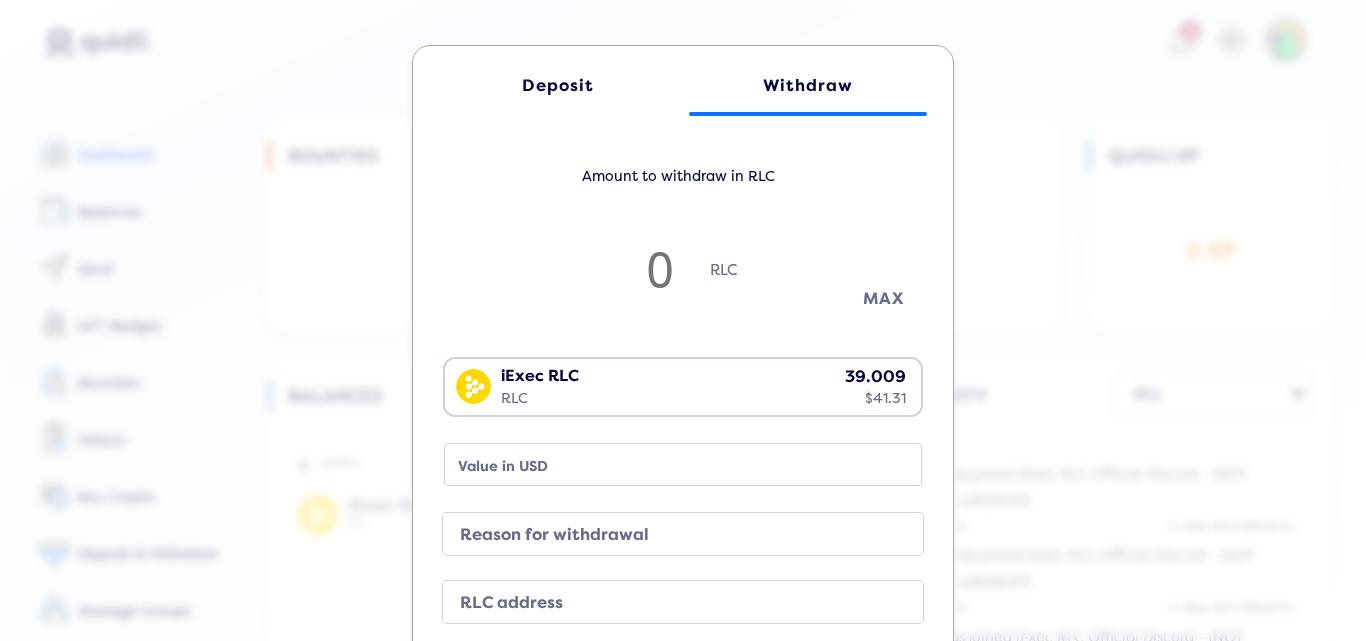 click on "MAX" at bounding box center (883, 298) 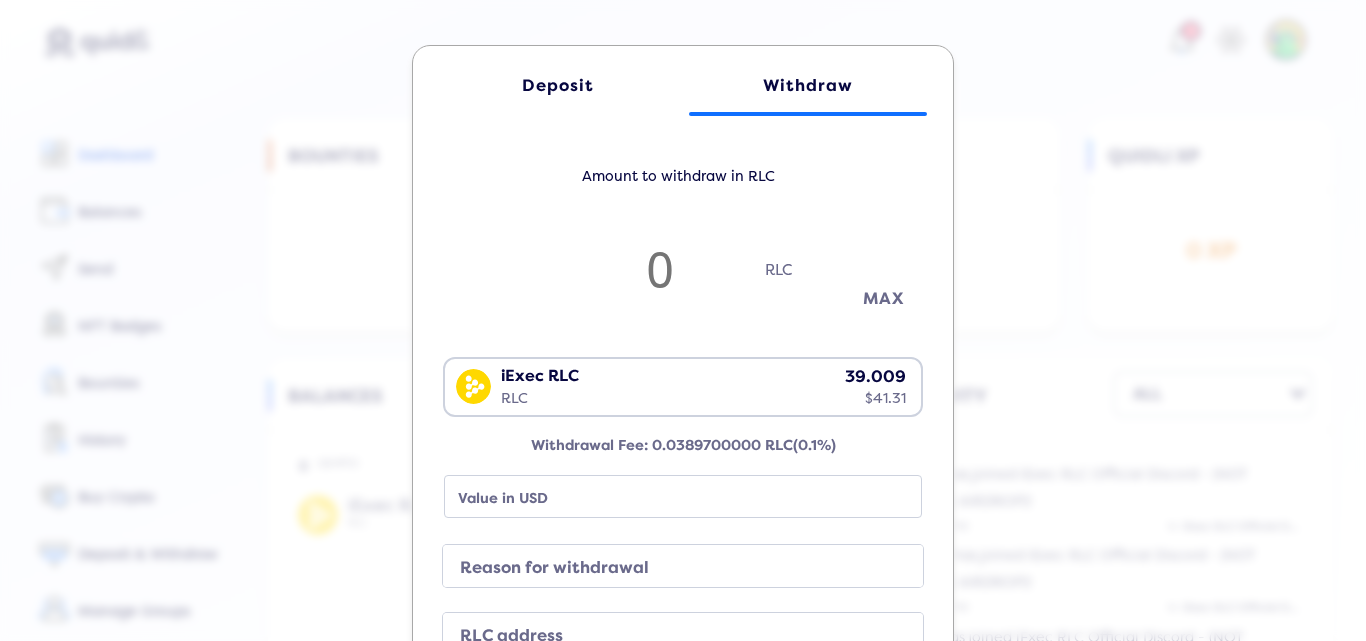 type on "38.97" 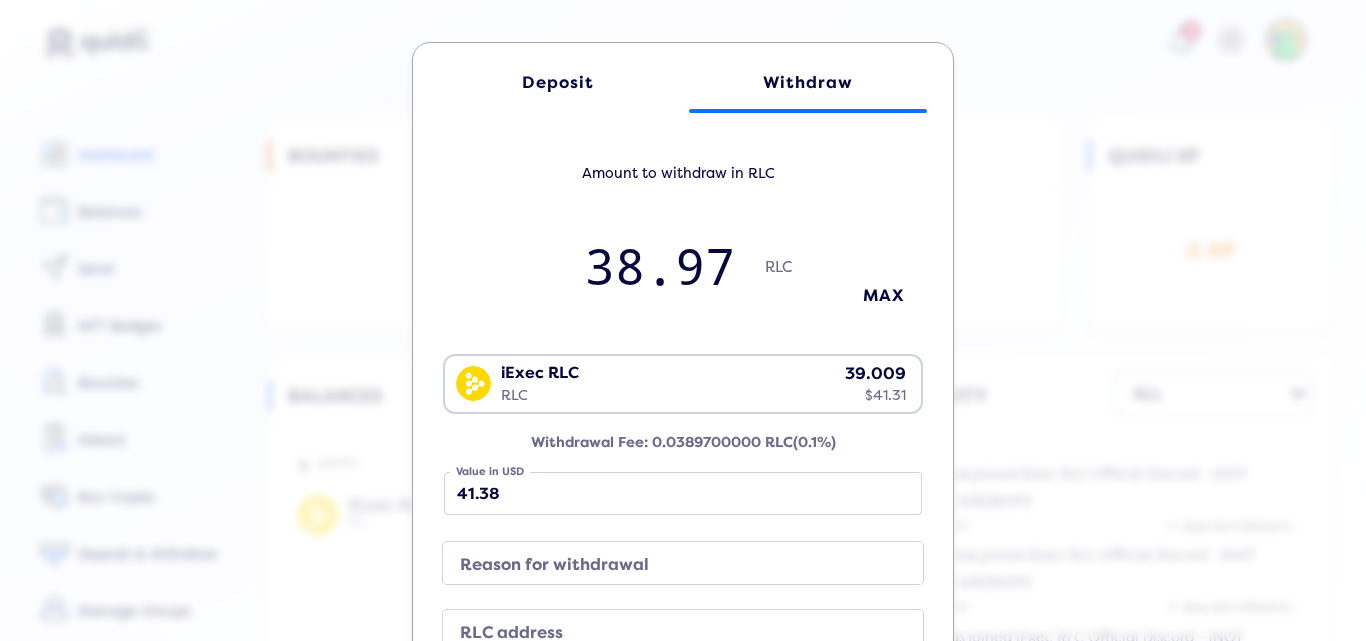 scroll, scrollTop: 0, scrollLeft: 0, axis: both 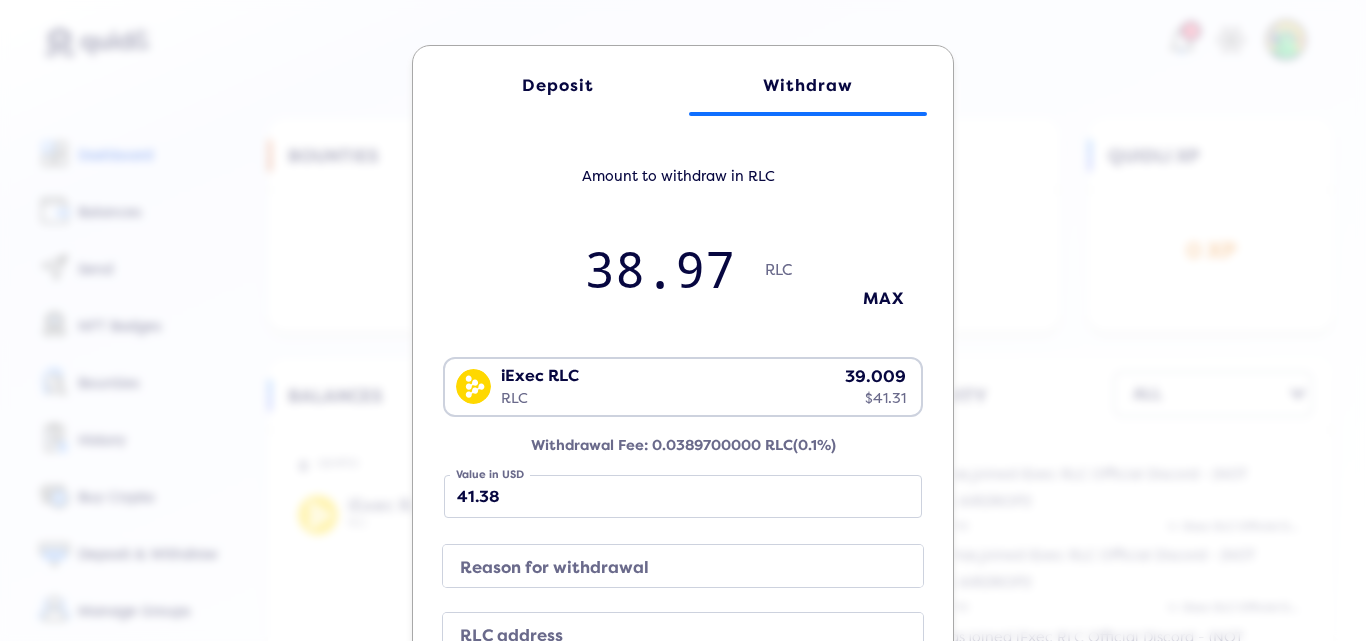 click on "Deposit" 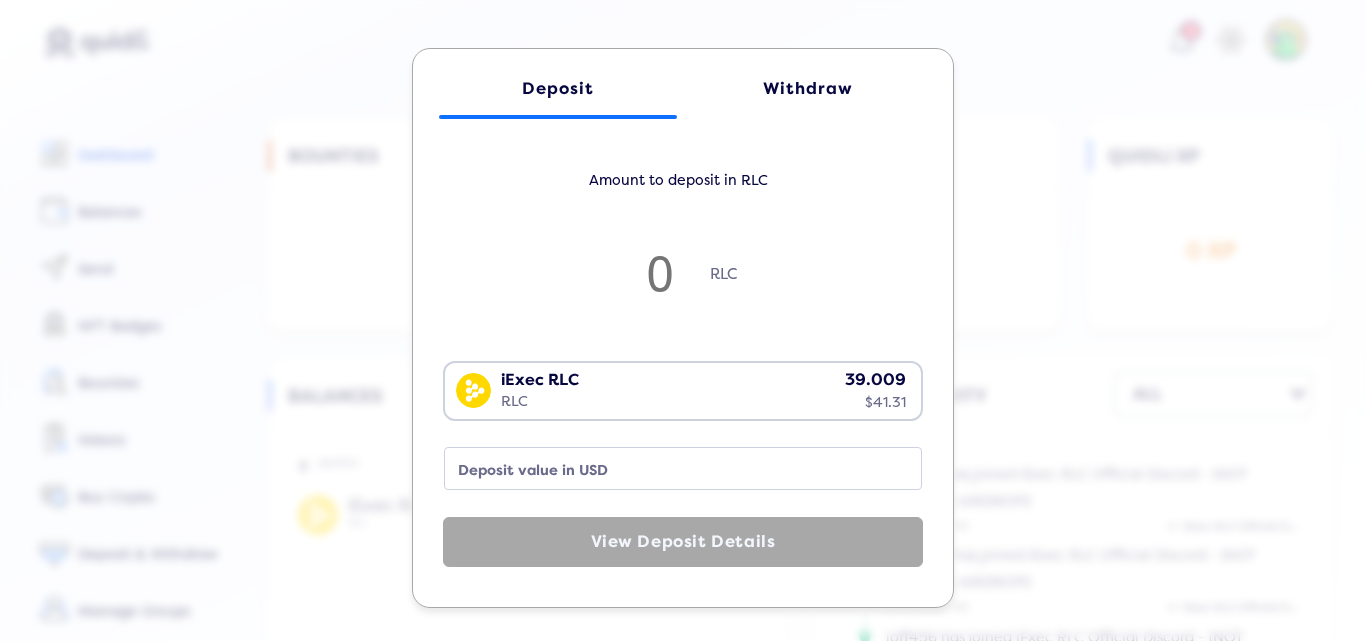 click on "Withdraw" 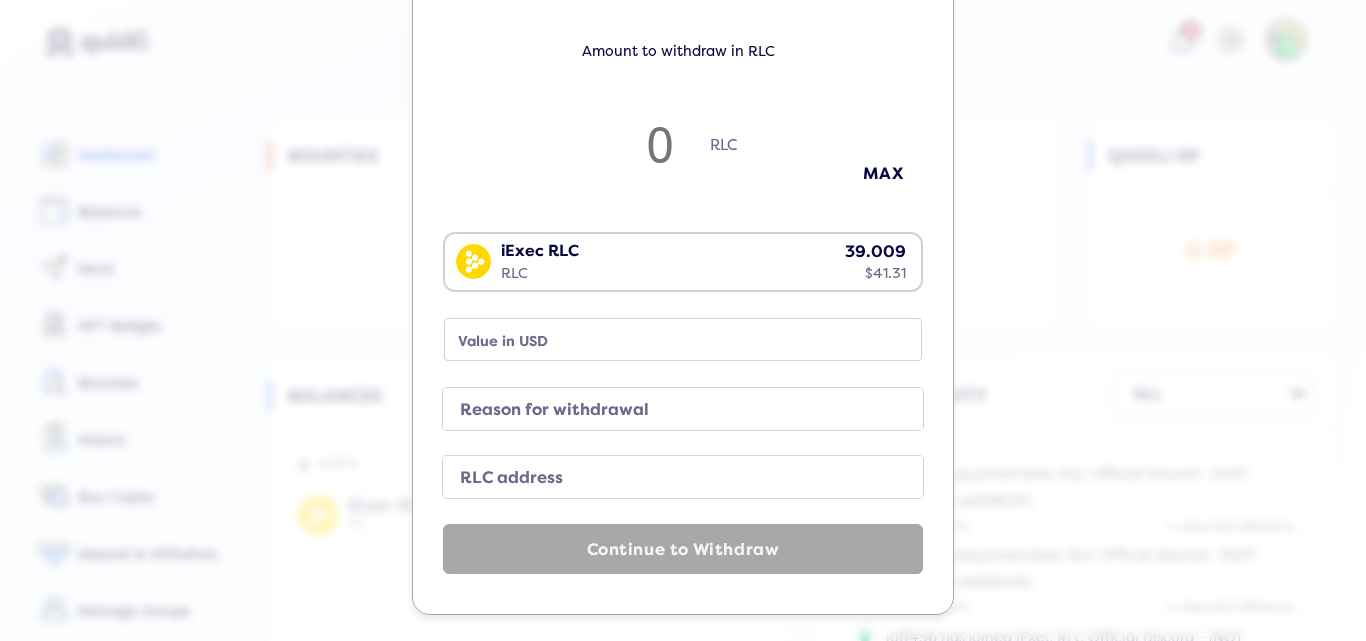 scroll, scrollTop: 129, scrollLeft: 0, axis: vertical 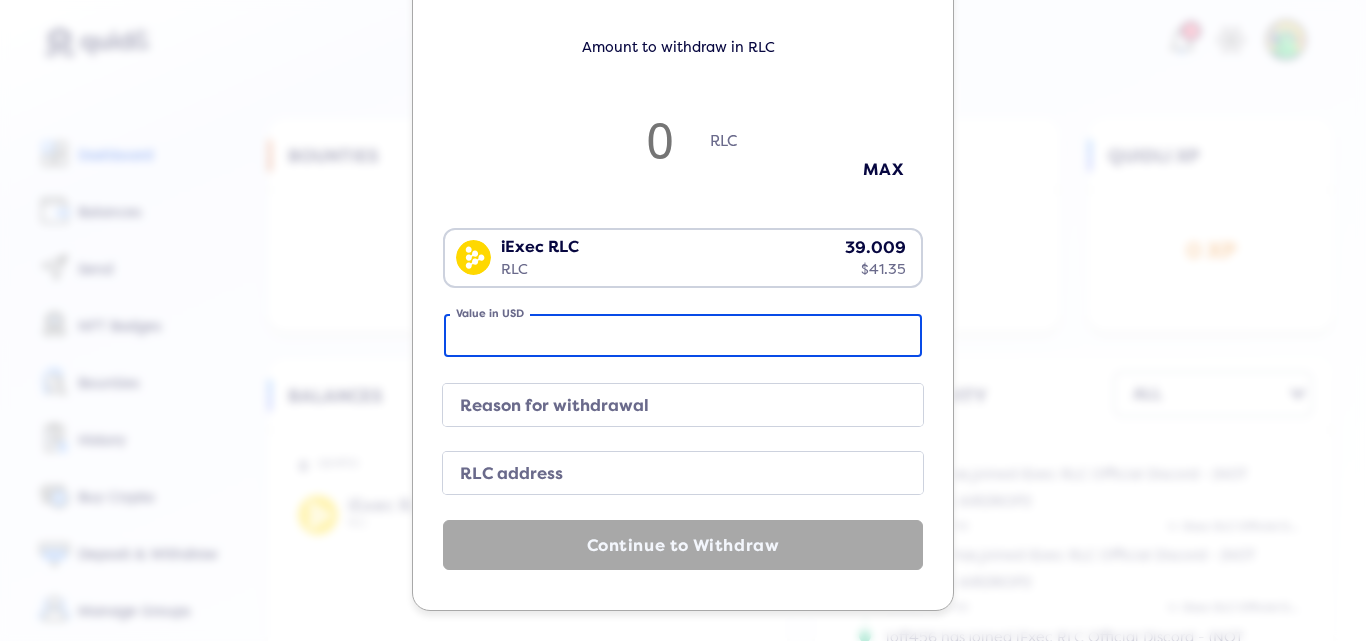 click on "Value in USD" at bounding box center (683, 335) 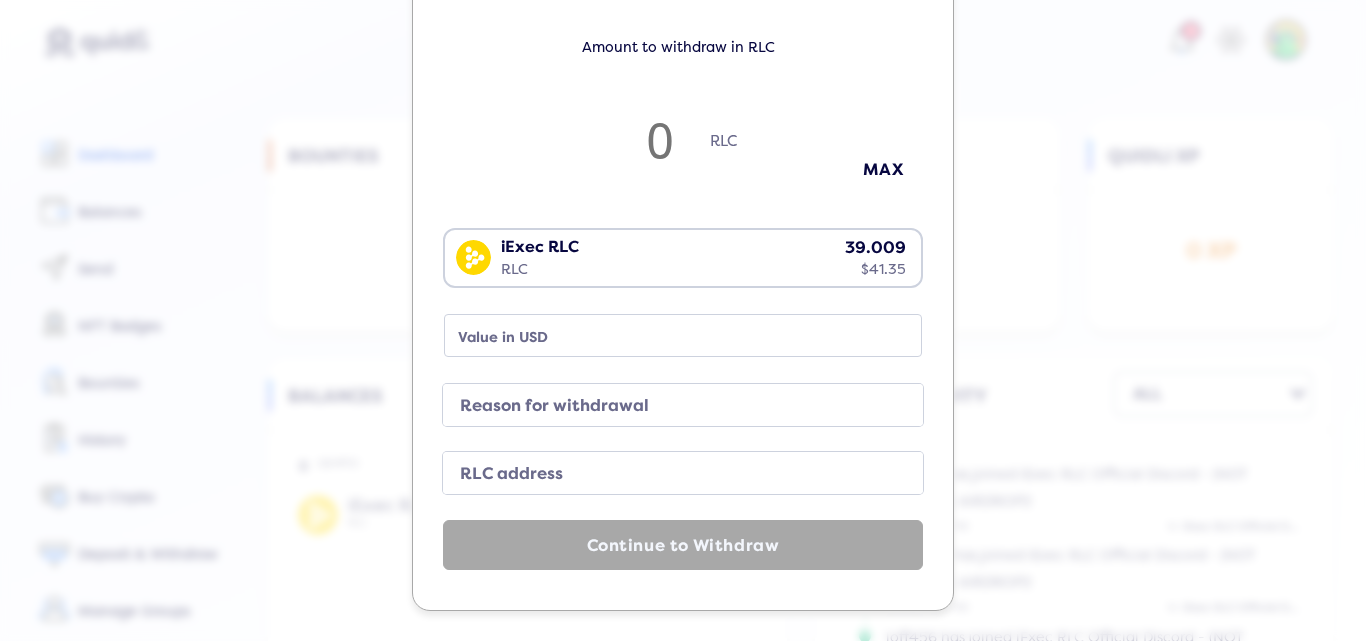 click on "RLC address" at bounding box center (667, 474) 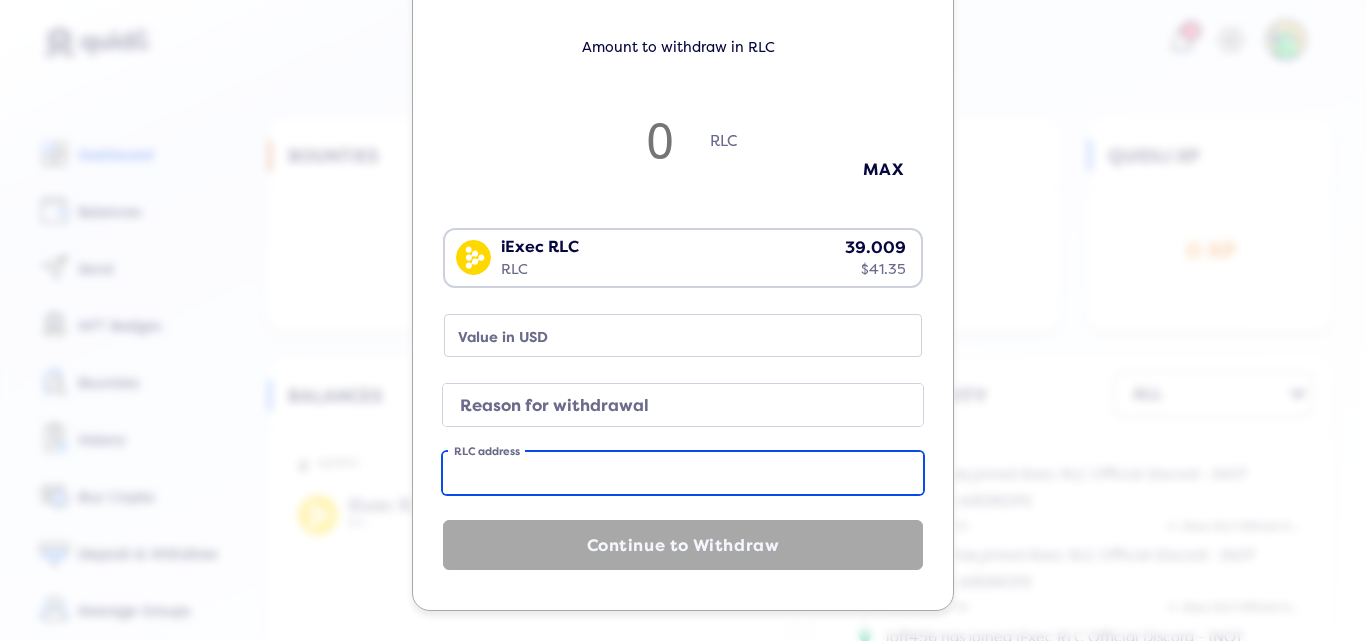 click on "RLC address" at bounding box center (683, 473) 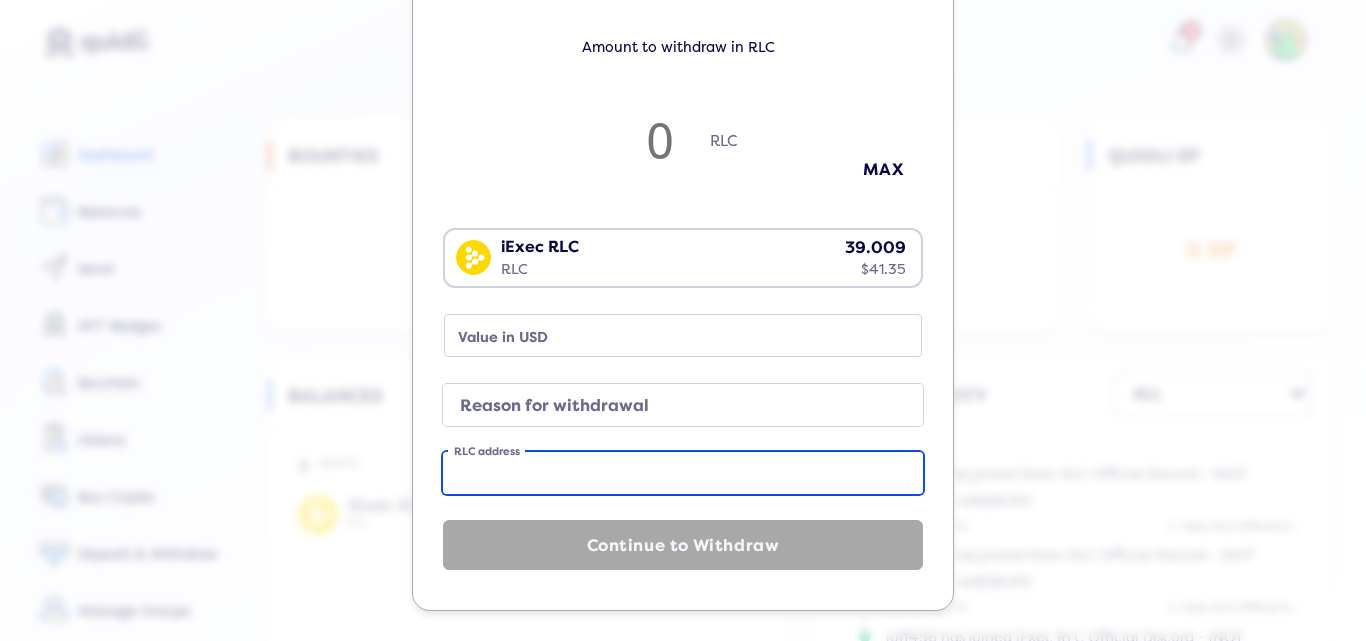 paste on "0xdba5b29561d3df1eb4f66ea364bffca0efdd2e75" 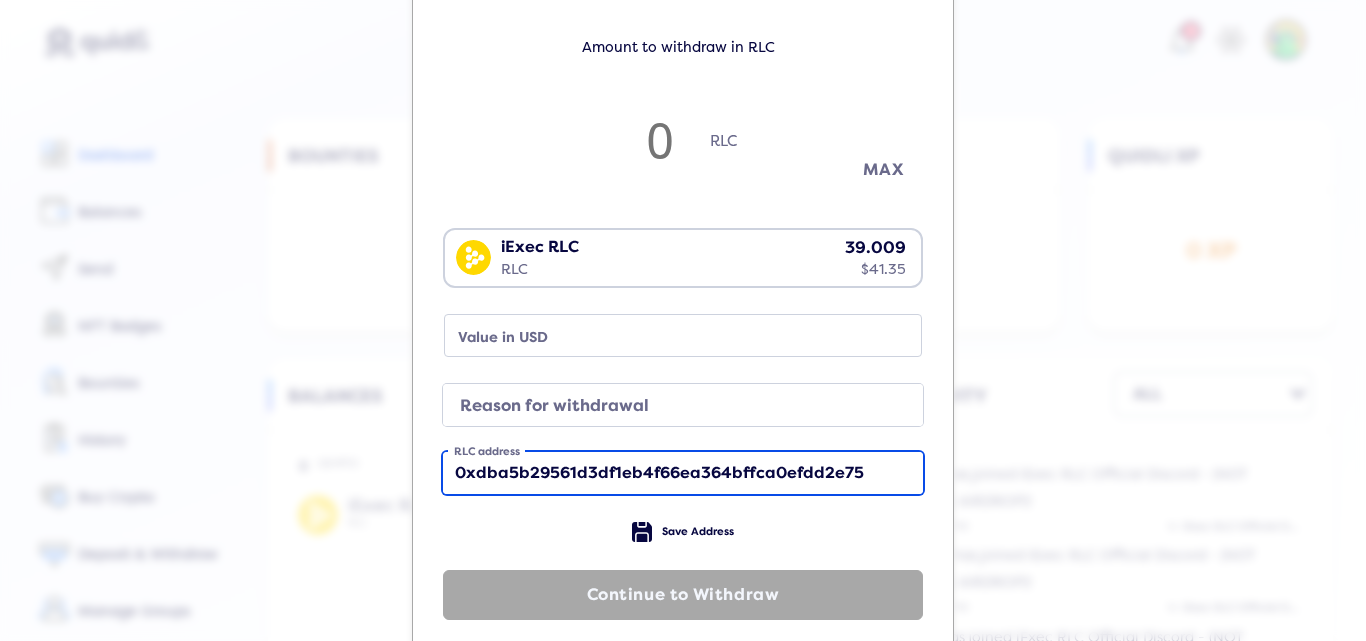 type on "0xdba5b29561d3df1eb4f66ea364bffca0efdd2e75" 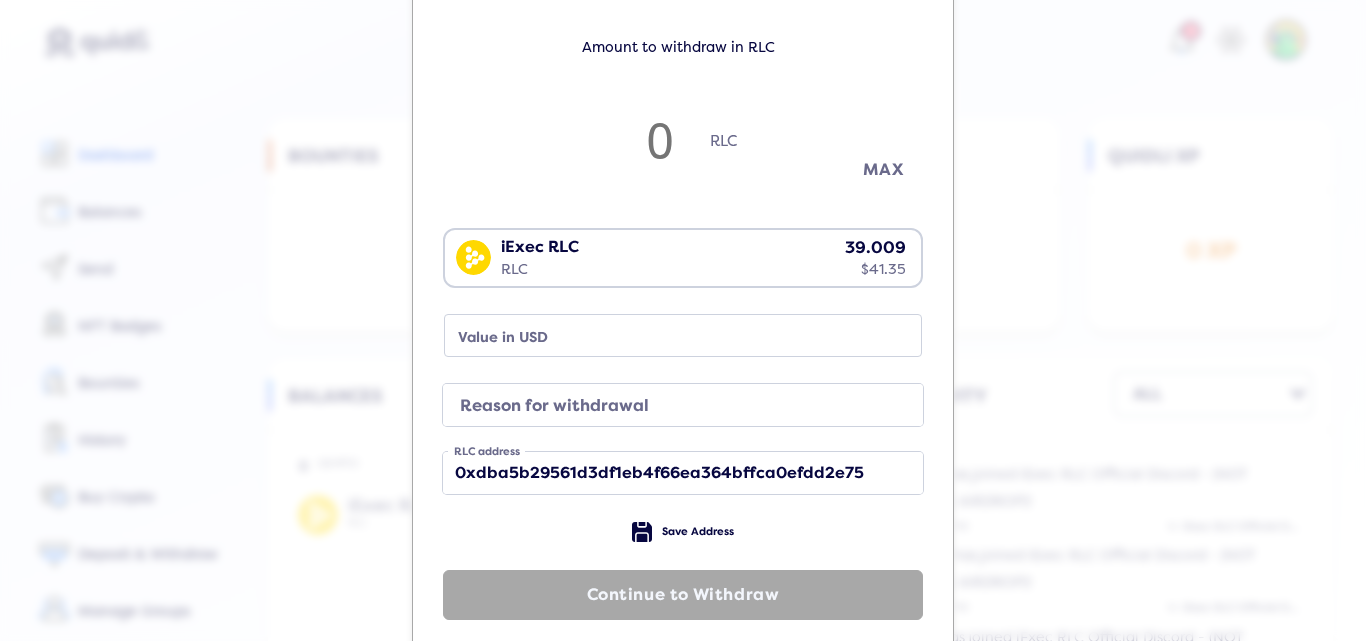 click on "MAX" at bounding box center (883, 169) 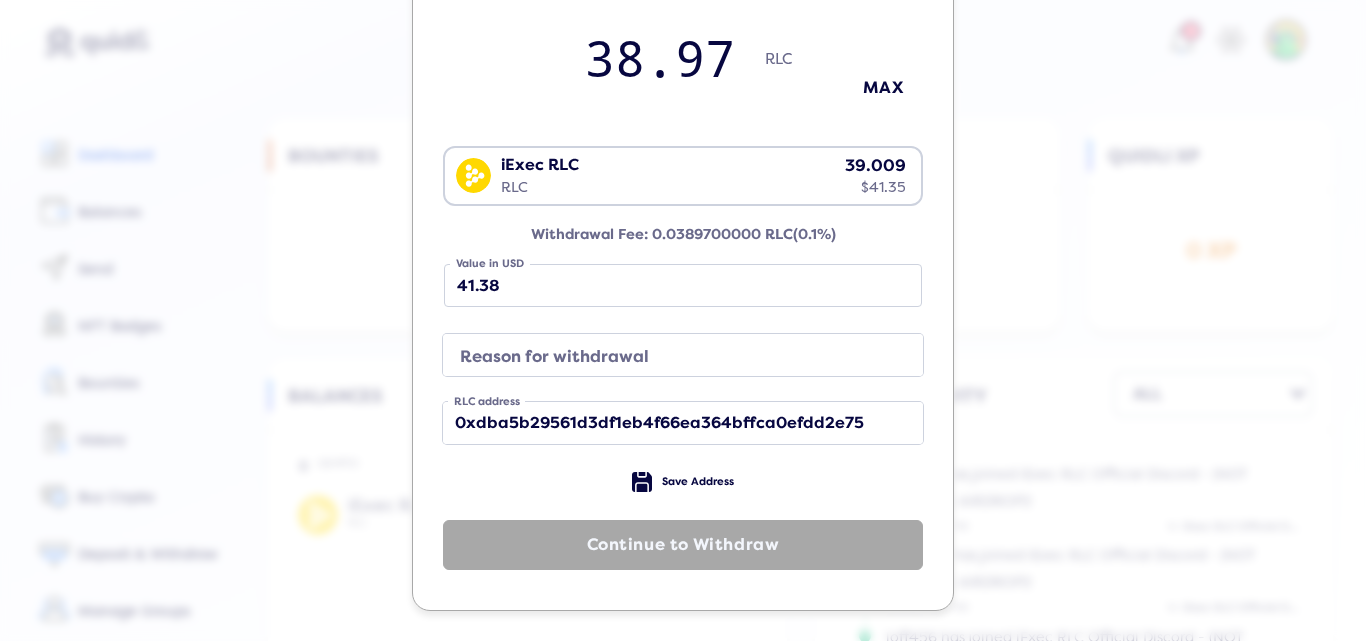 scroll, scrollTop: 212, scrollLeft: 0, axis: vertical 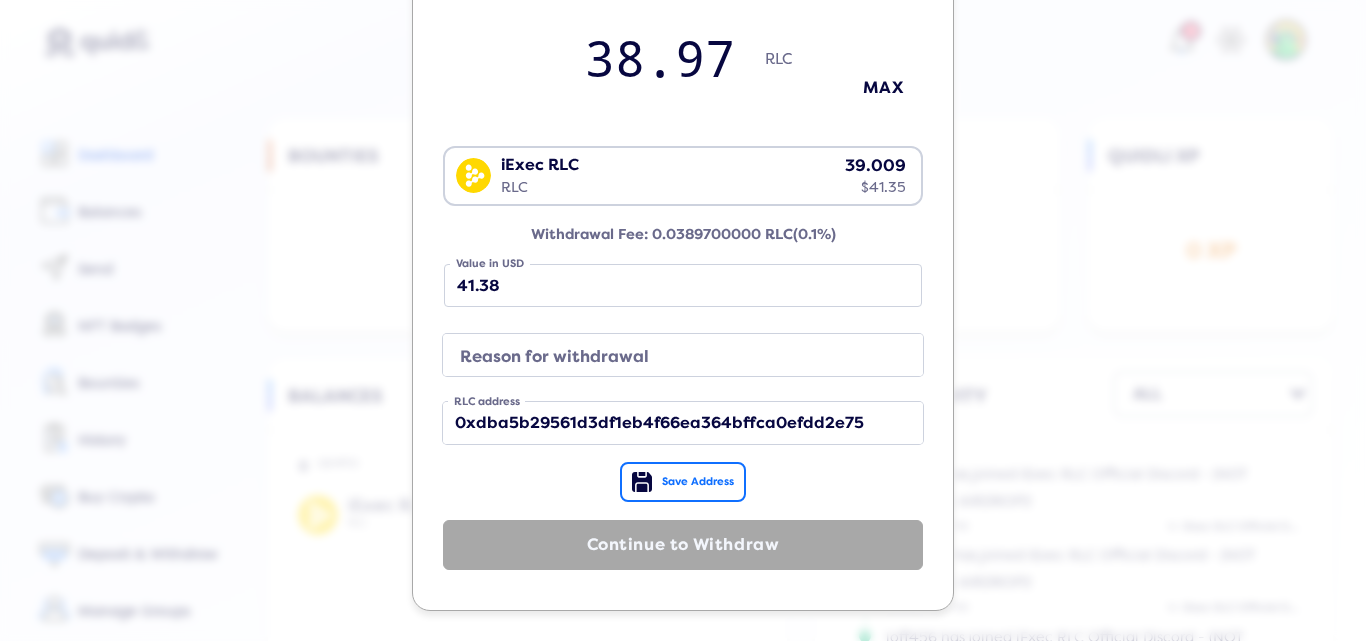 click on "icon" 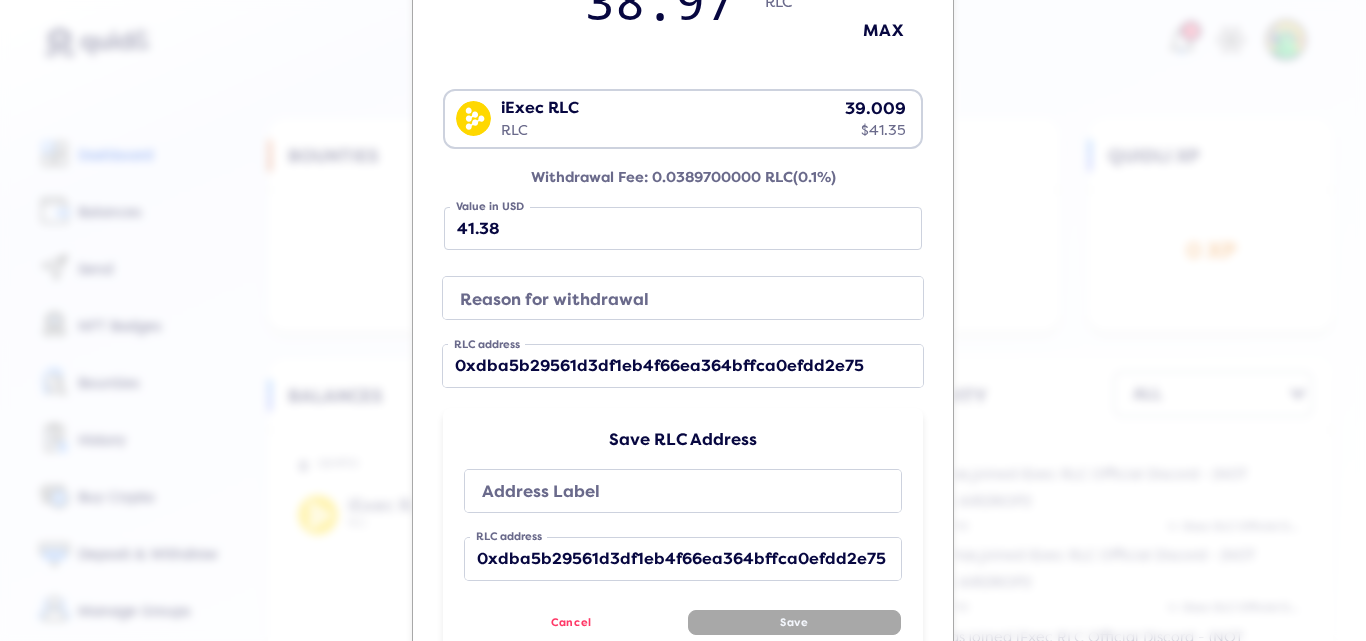 scroll, scrollTop: 412, scrollLeft: 0, axis: vertical 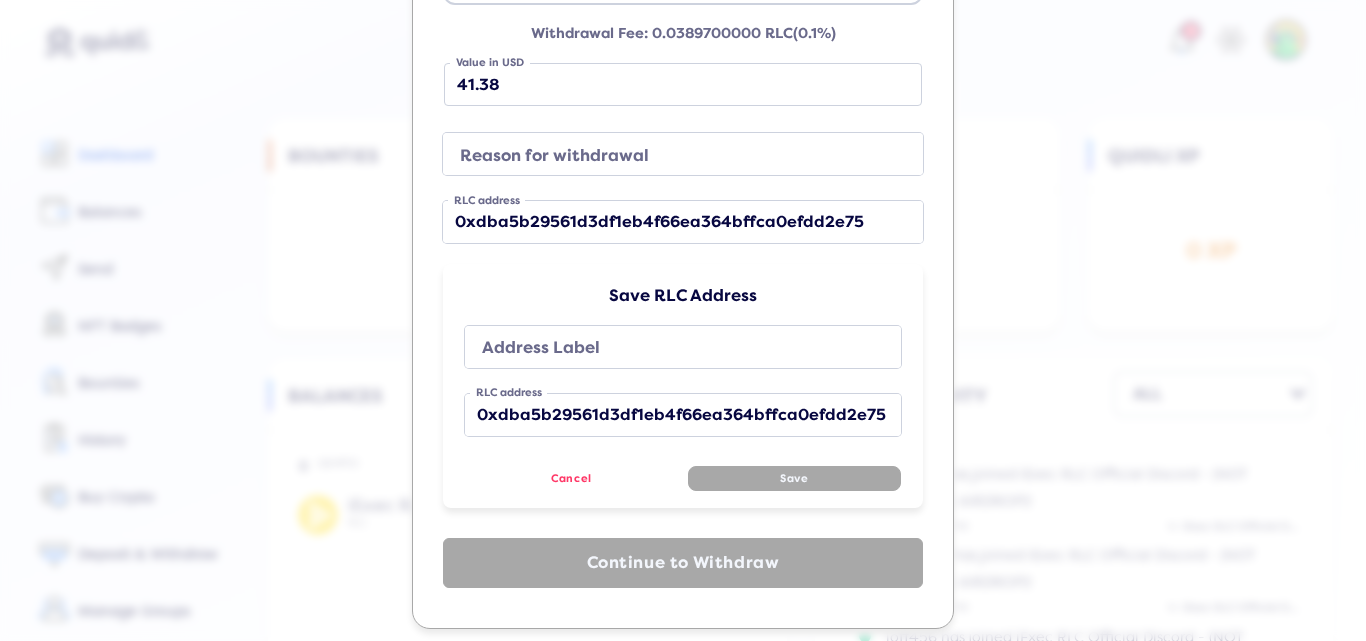 click on "Save RLC Address" 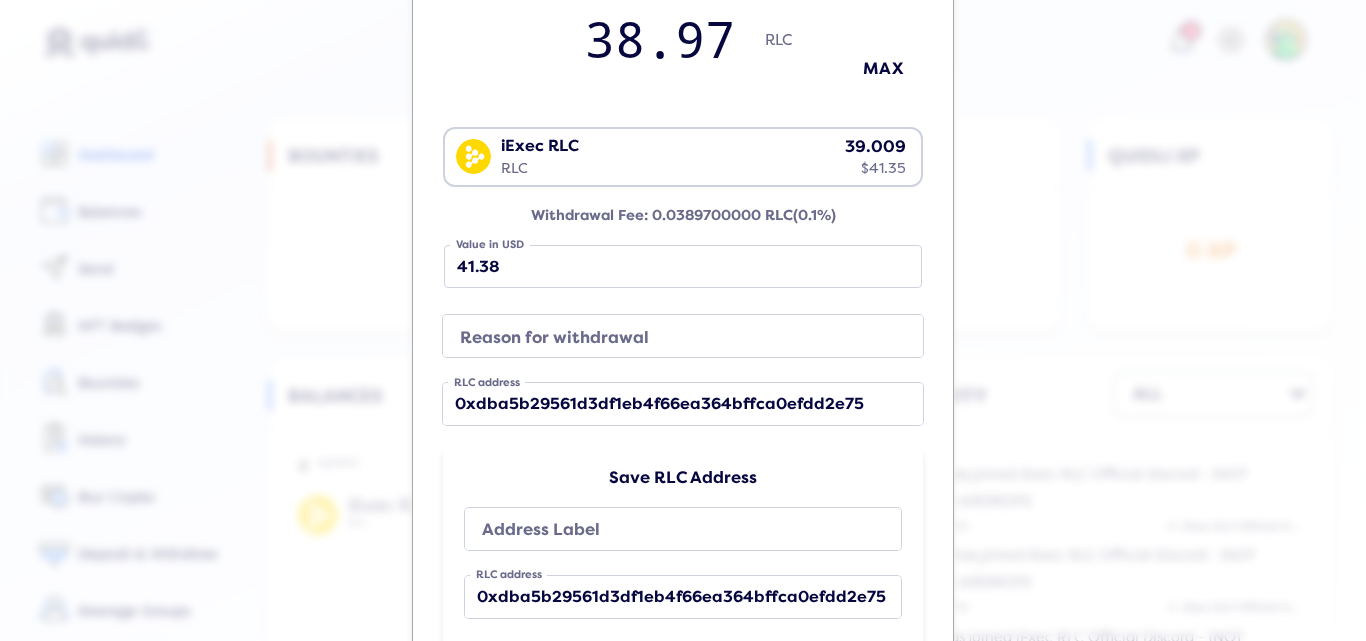 scroll, scrollTop: 212, scrollLeft: 0, axis: vertical 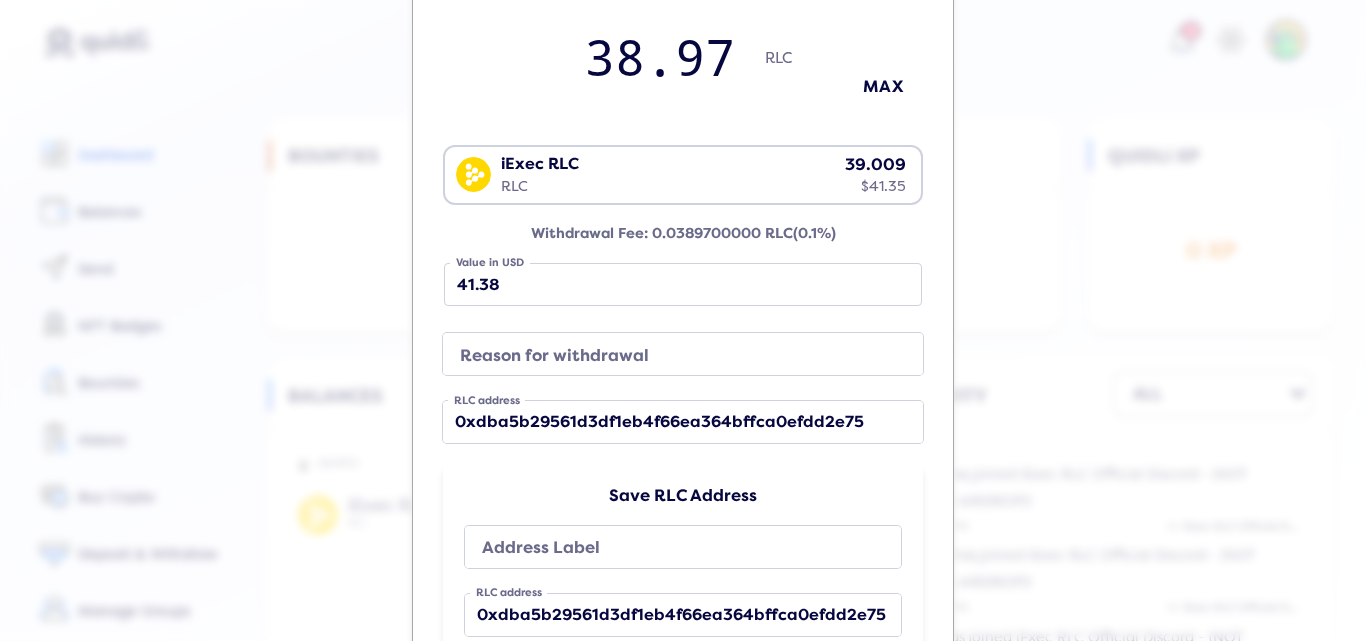 click on "Reason for withdrawal" at bounding box center [667, 356] 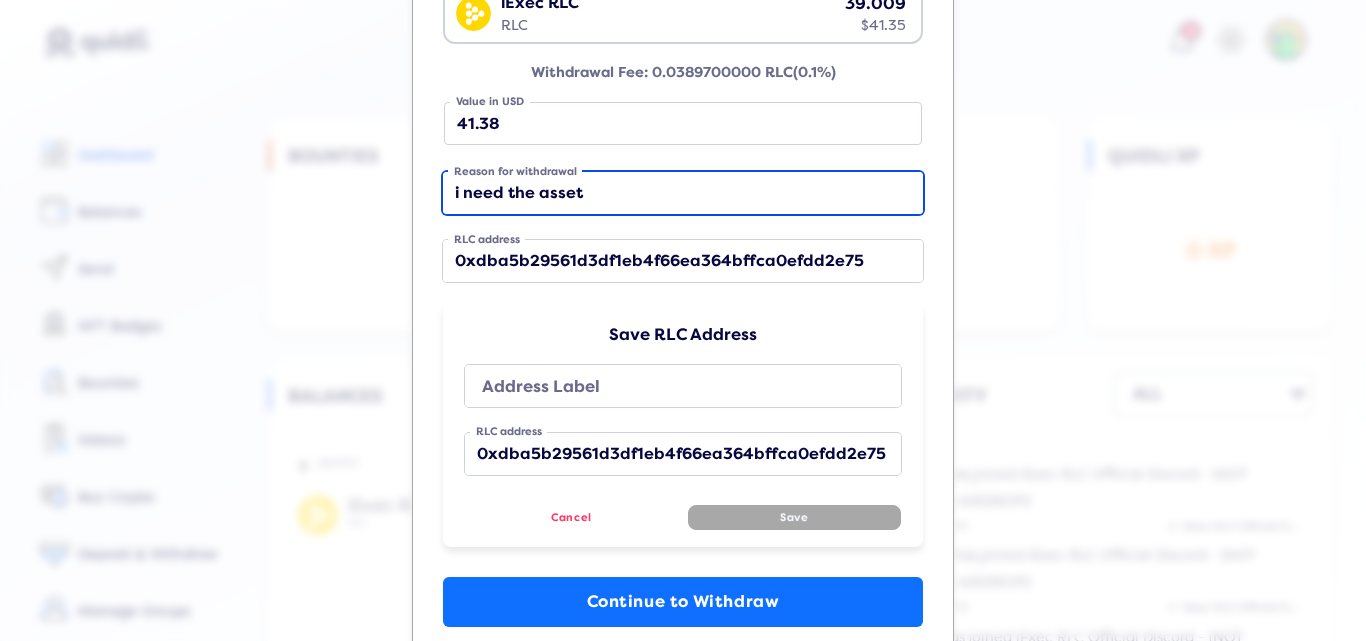scroll, scrollTop: 400, scrollLeft: 0, axis: vertical 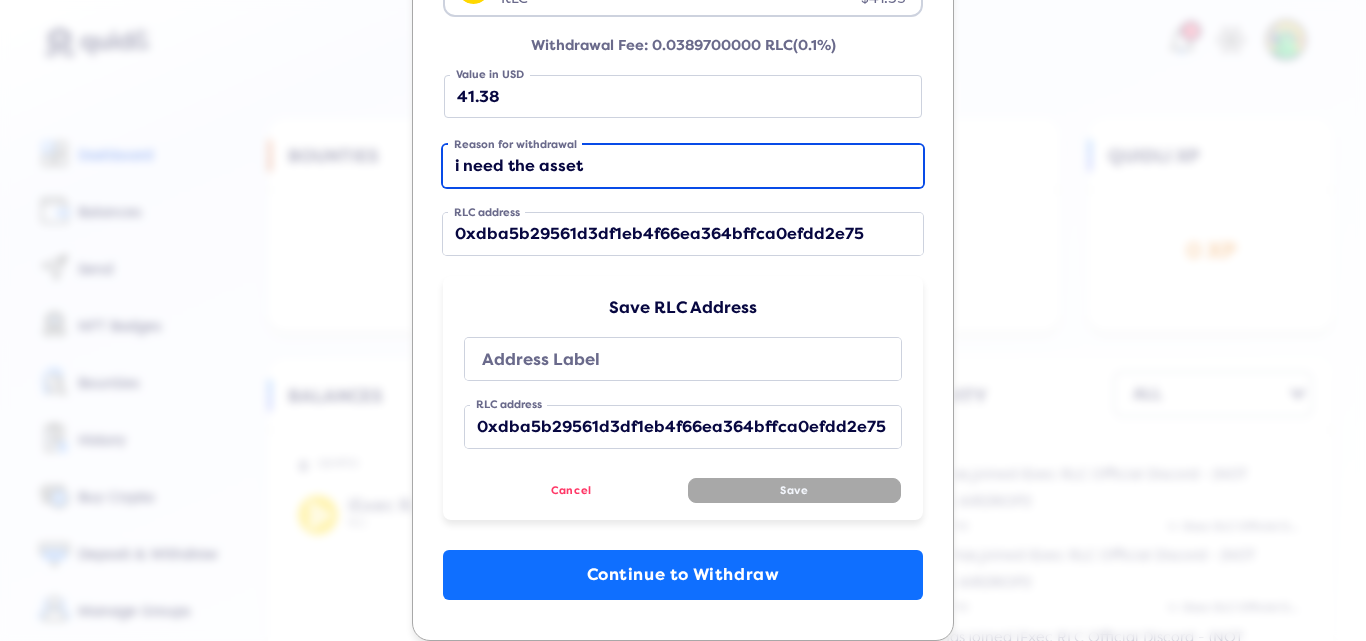 type on "i need the asset" 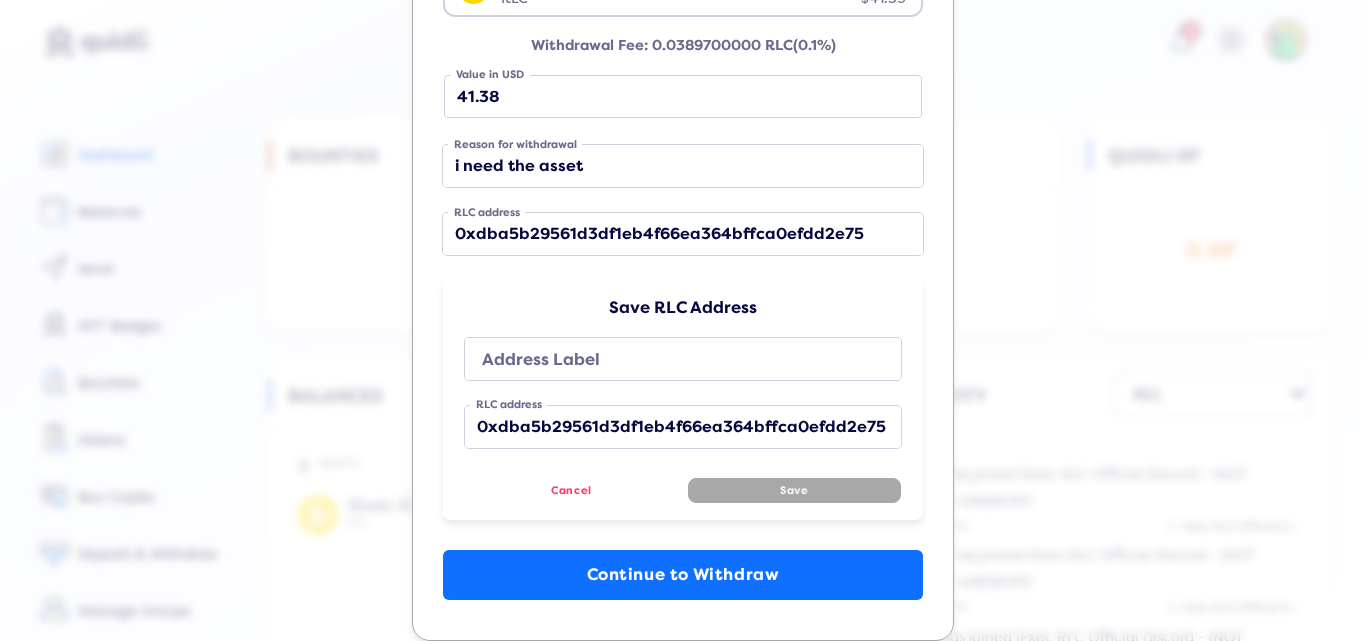click on "Deposit Withdraw Amount to withdraw in RLC 38.97 RLC MAX iExec RLC RLC 39.009 $41.35 Loading...  Withdrawal Fee: 0.0389700000 RLC   (0.1%)  41.38  Value in USD i need the asset Reason for withdrawal 0xdba5b29561d3df1eb4f66ea364bffca0efdd2e75 RLC address Save RLC Address Address Label 0xdba5b29561d3df1eb4f66ea364bffca0efdd2e75 RLC address Save Cancel  Continue to Withdraw" 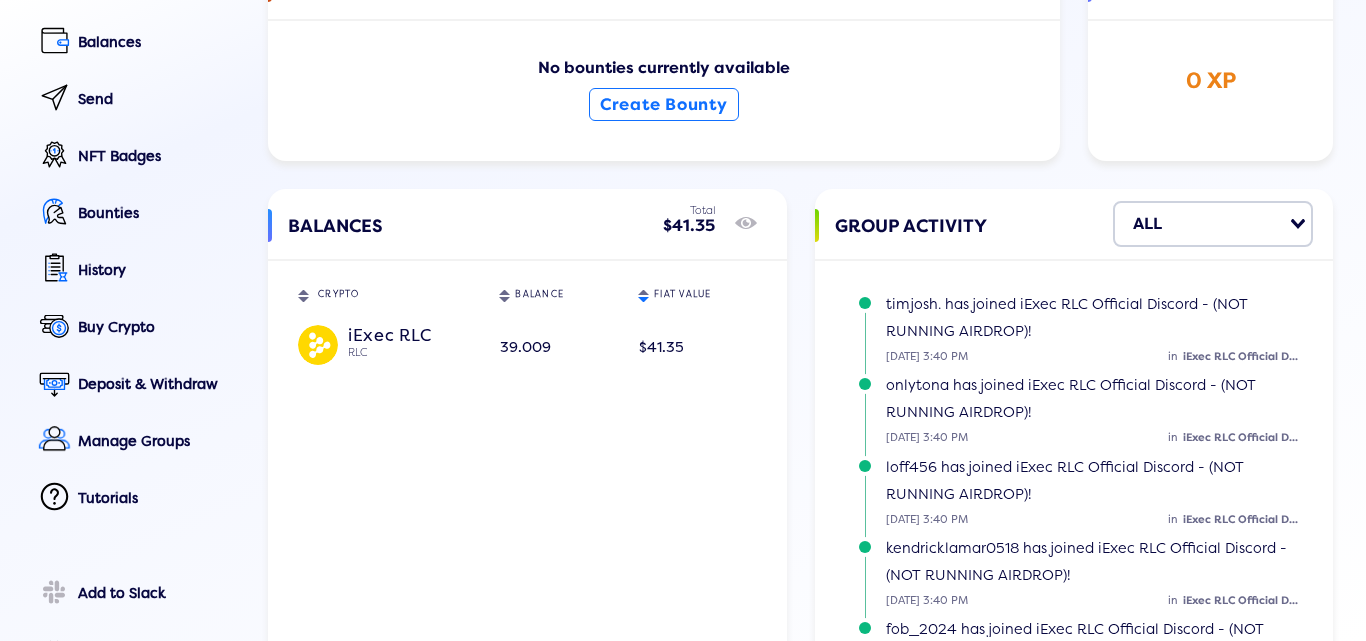 scroll, scrollTop: 200, scrollLeft: 0, axis: vertical 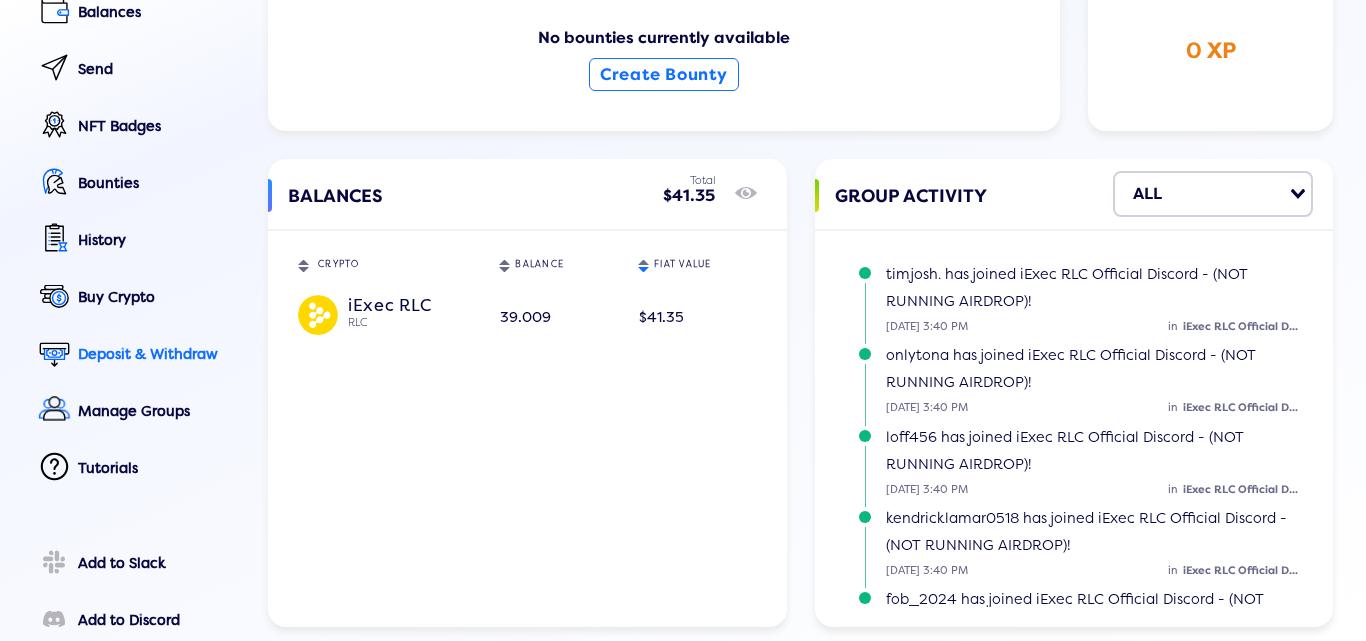 click on "Deposit & Withdraw" 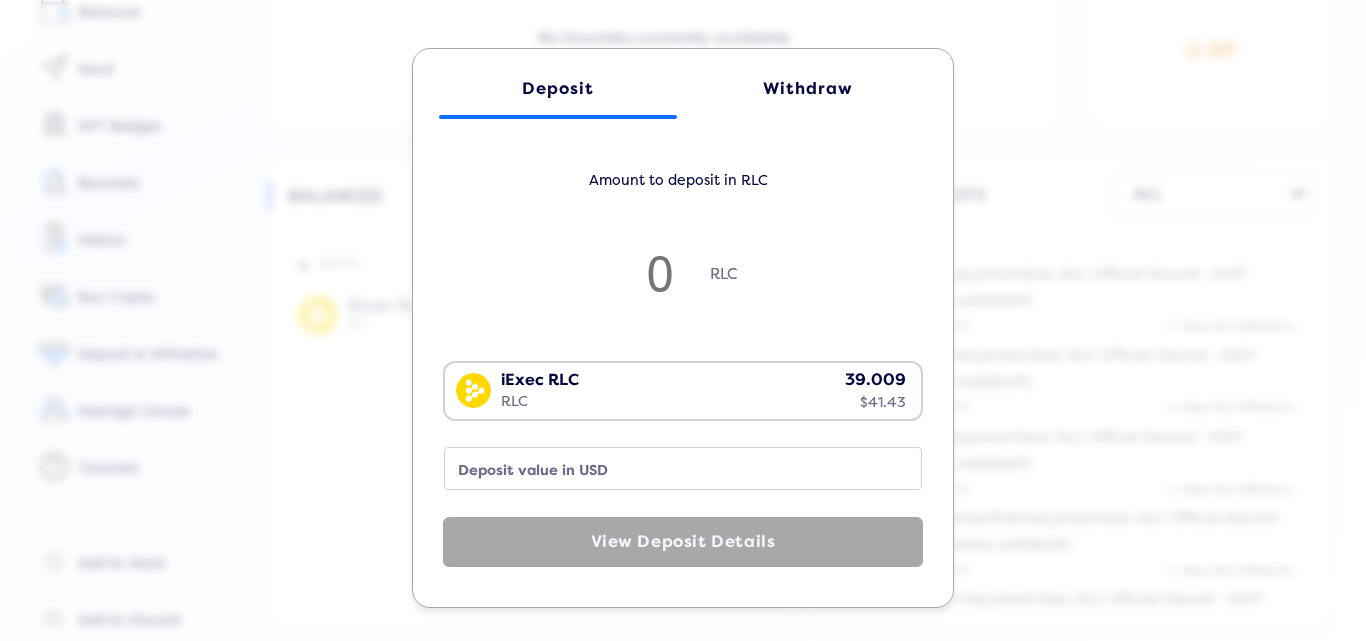 click on "Withdraw" 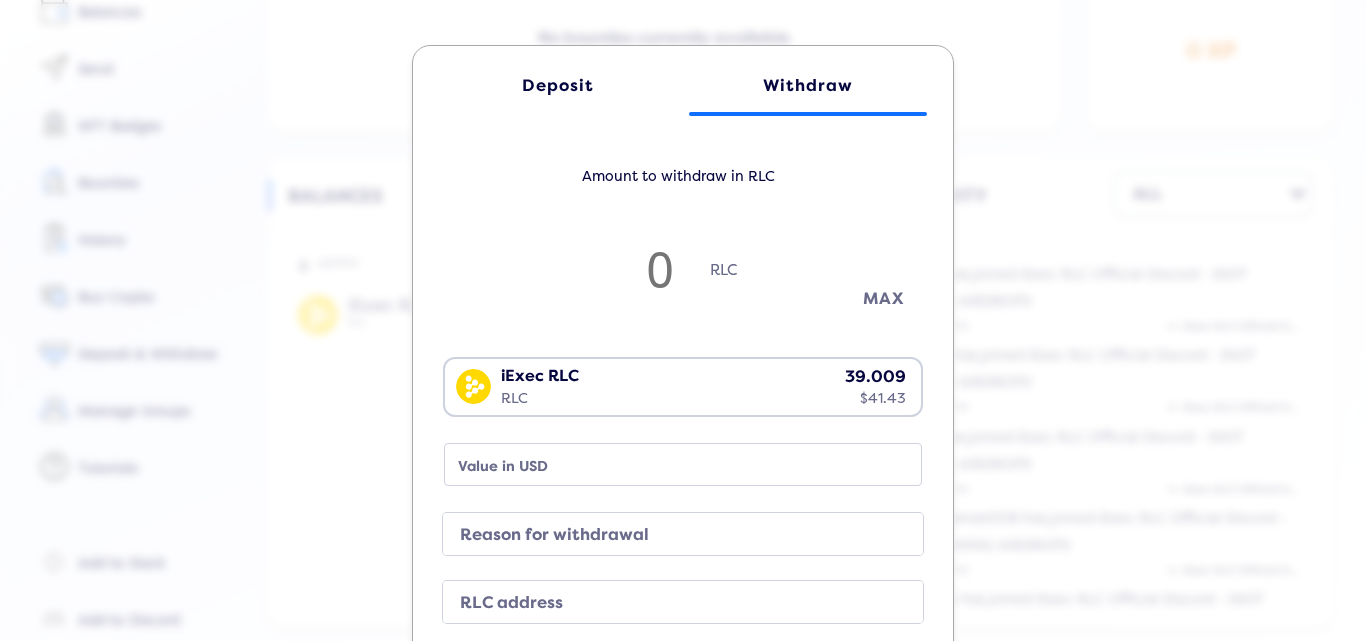 click on "MAX" at bounding box center (883, 298) 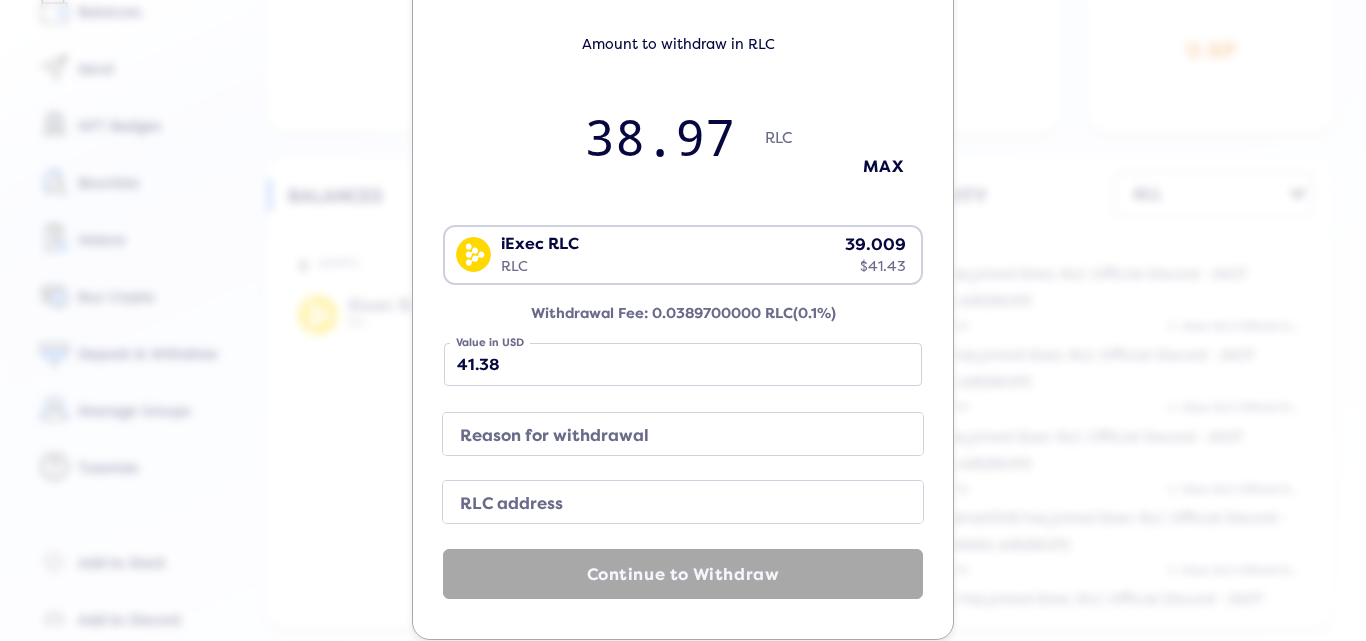 scroll, scrollTop: 162, scrollLeft: 0, axis: vertical 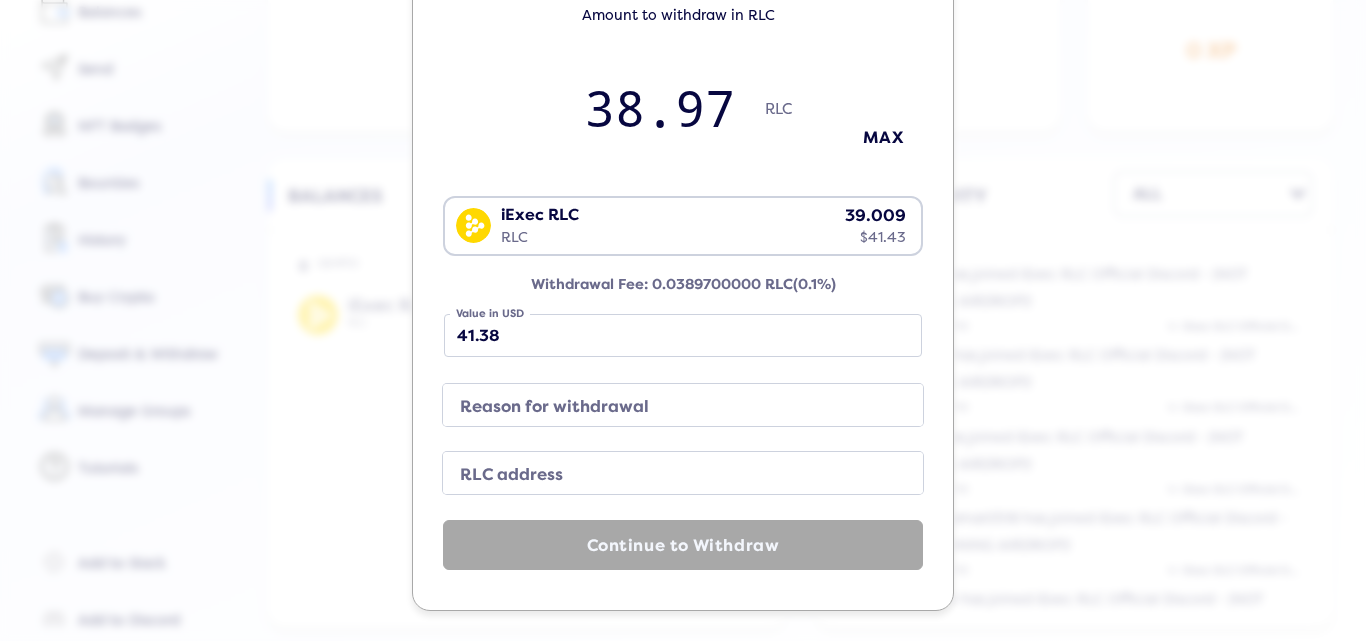 click on "RLC address" at bounding box center [667, 475] 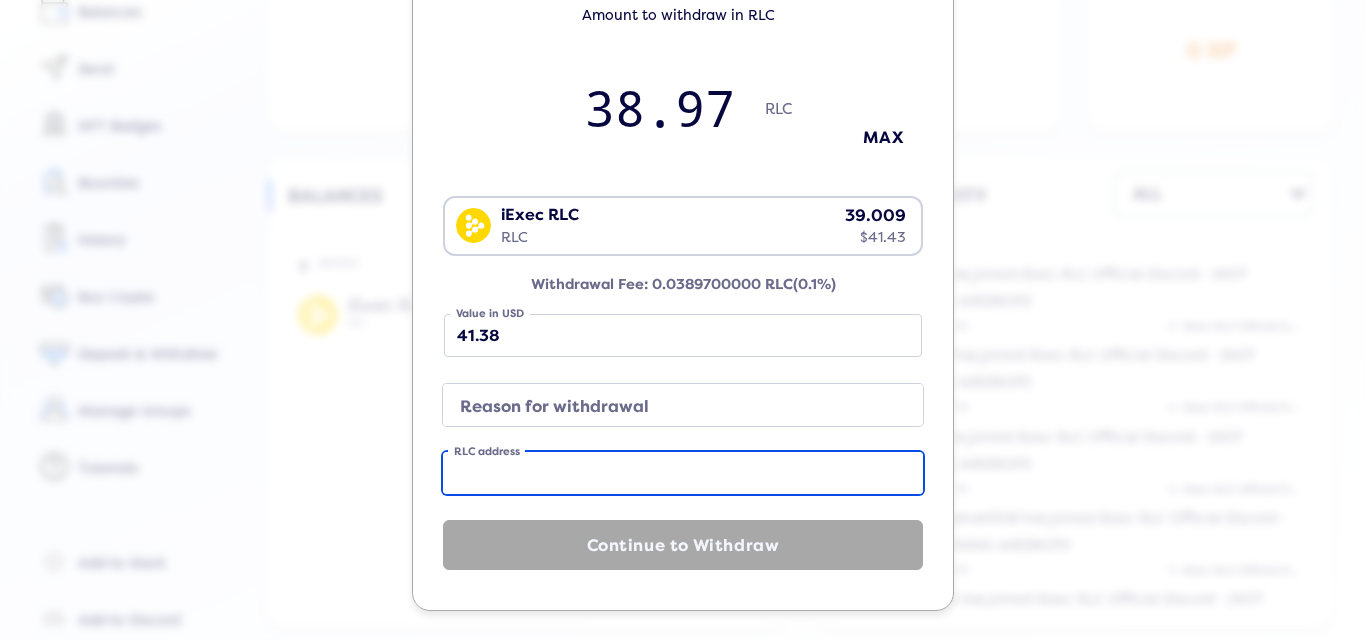 paste on "0xdba5b29561d3df1eb4f66ea364bffca0efdd2e75" 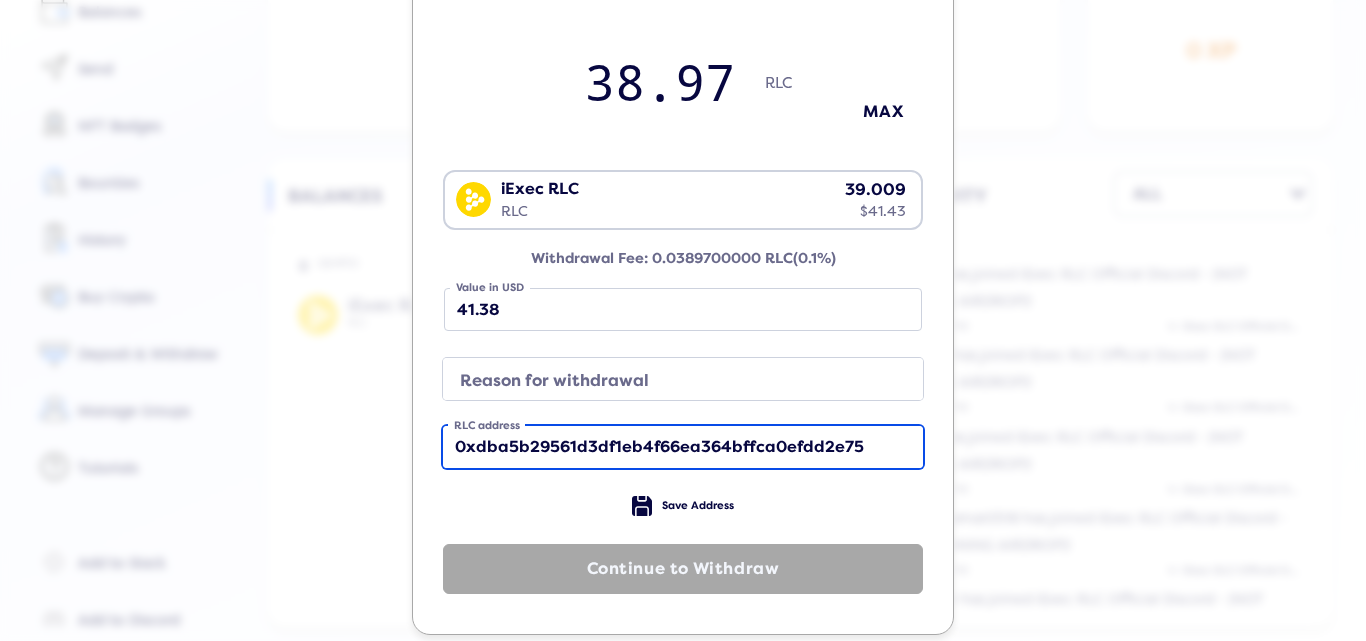 scroll, scrollTop: 212, scrollLeft: 0, axis: vertical 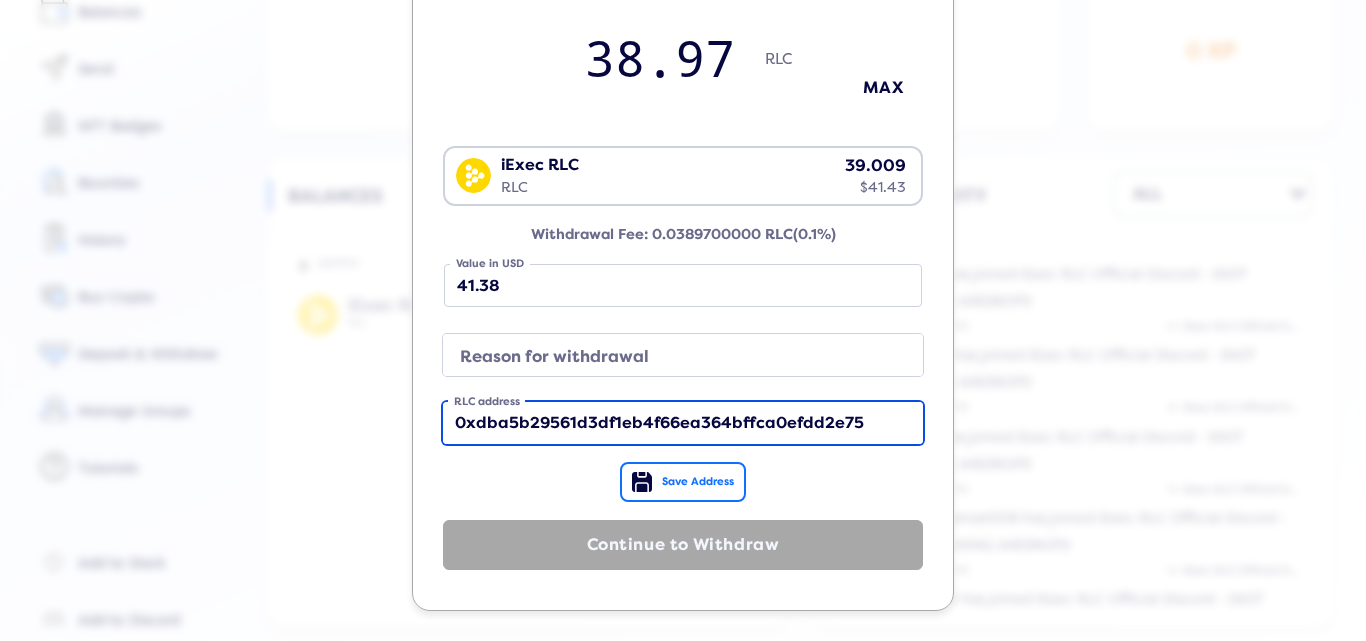 type on "0xdba5b29561d3df1eb4f66ea364bffca0efdd2e75" 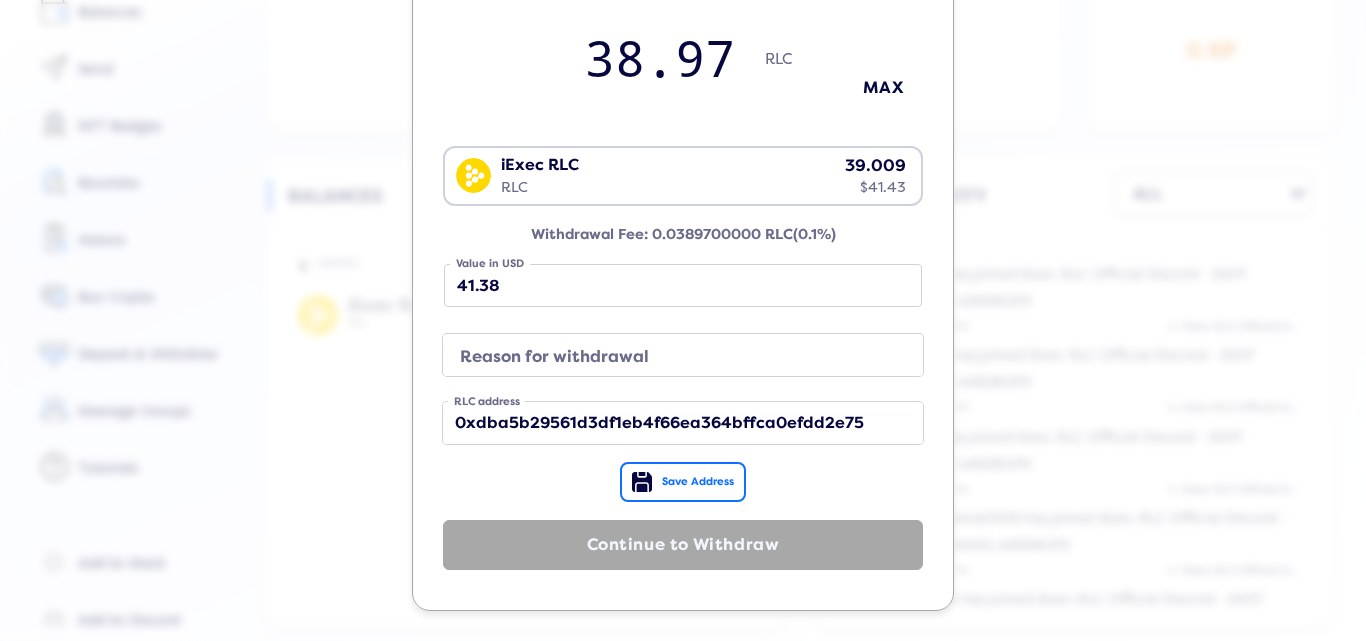 click on "Save Address" at bounding box center [698, 482] 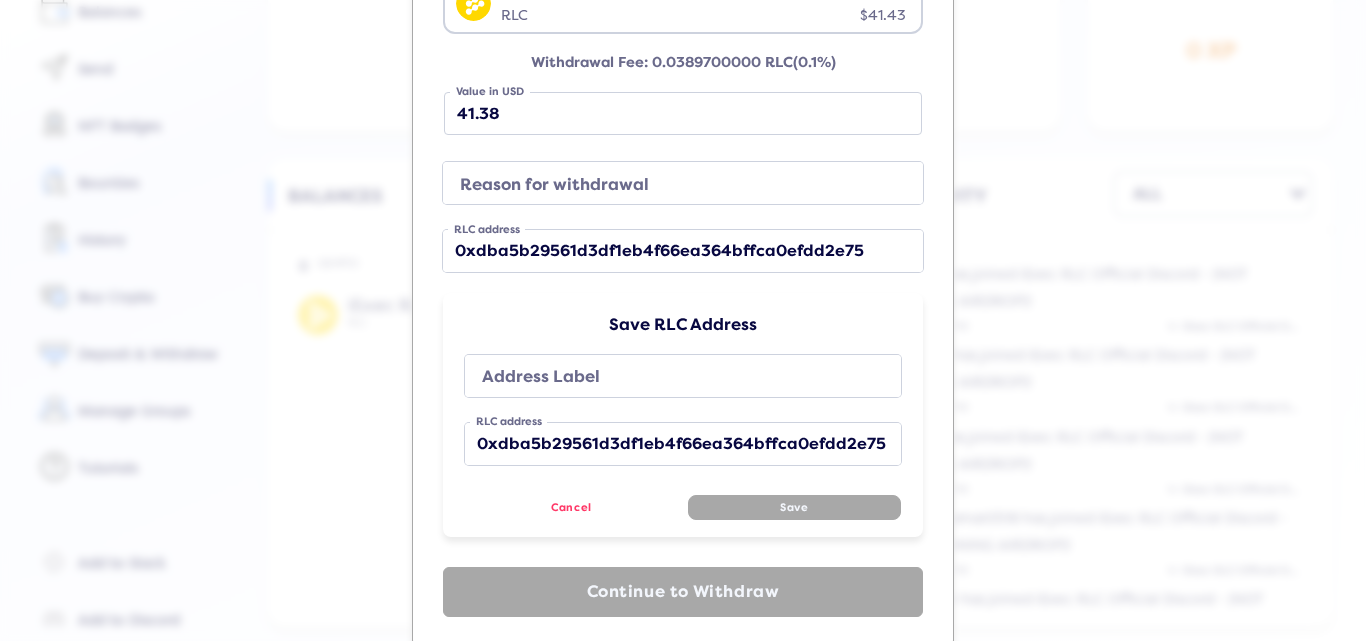 scroll, scrollTop: 430, scrollLeft: 0, axis: vertical 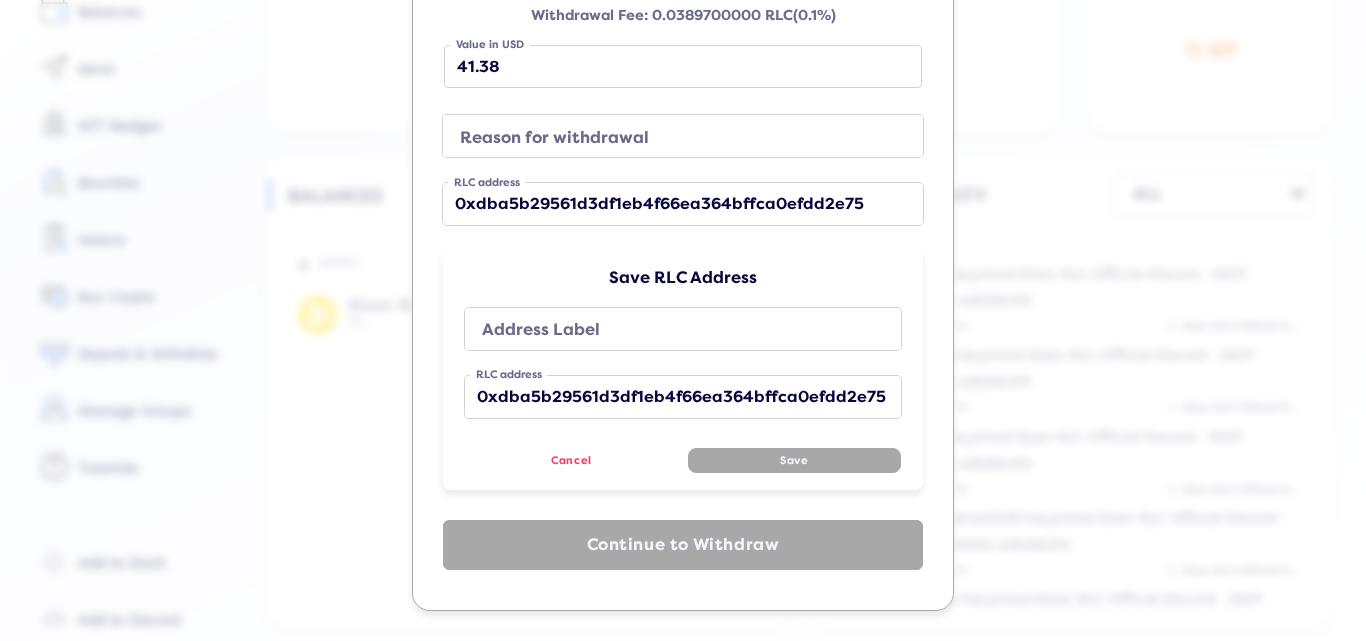 click on "Reason for withdrawal" at bounding box center (667, 138) 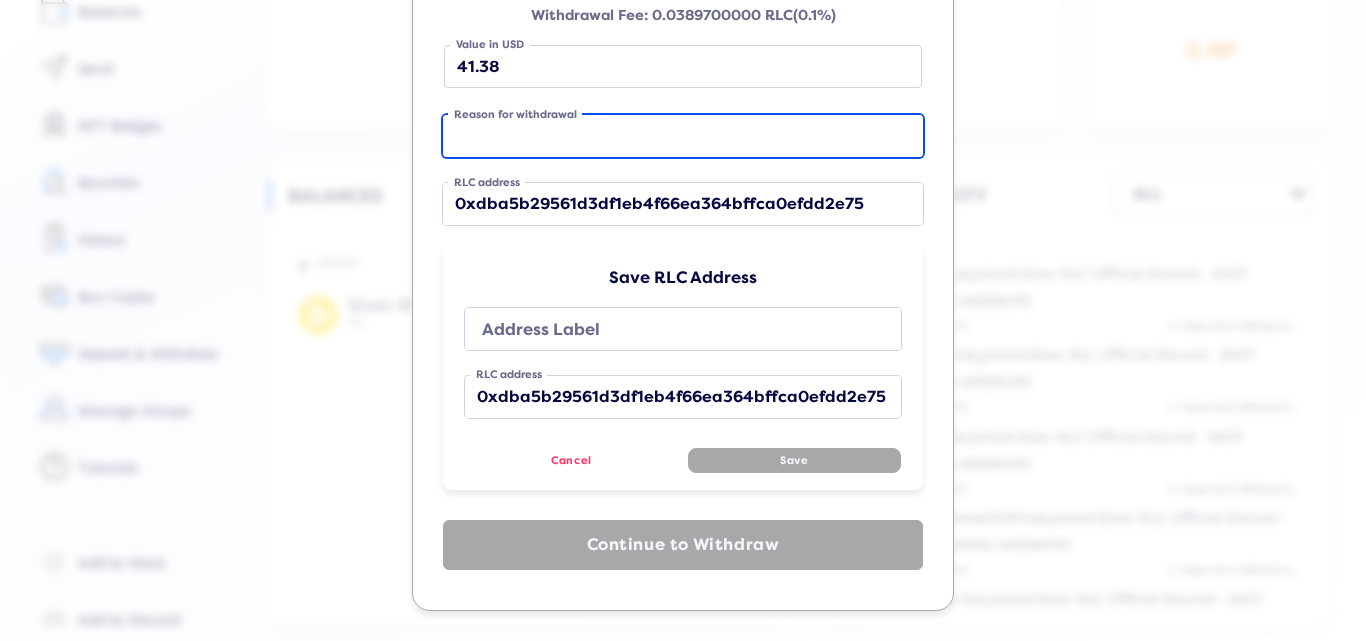 click on "Reason for withdrawal" at bounding box center (683, 136) 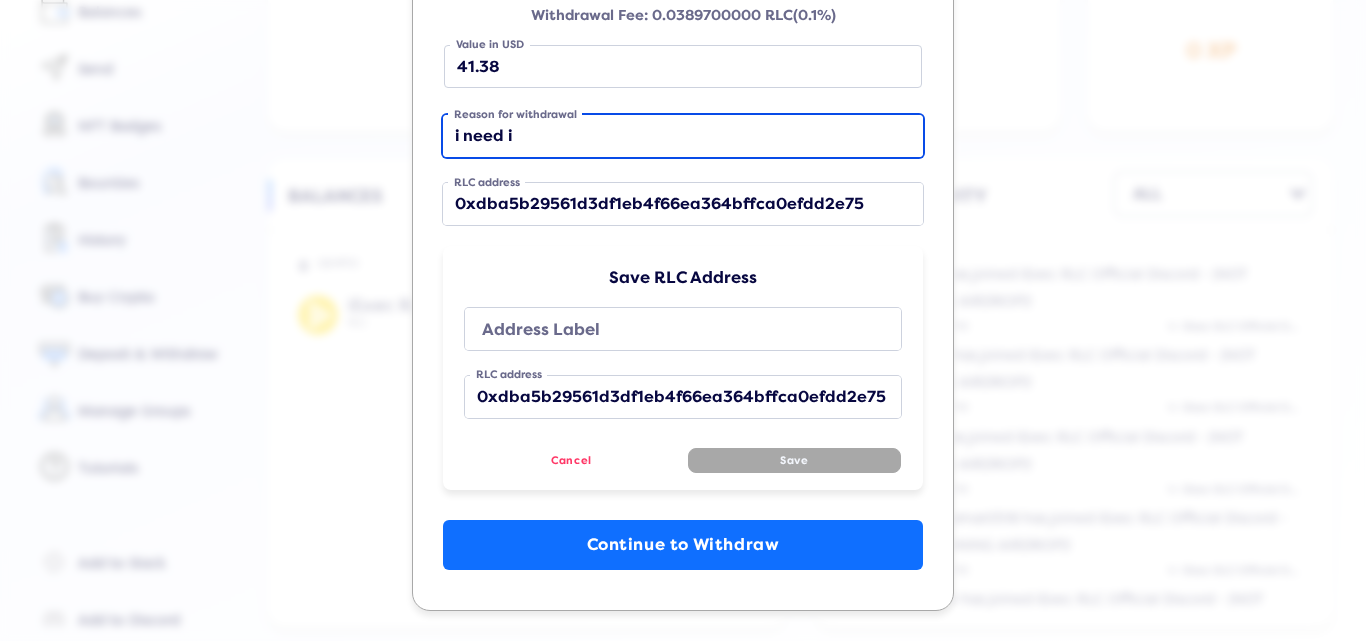 type on "i need it" 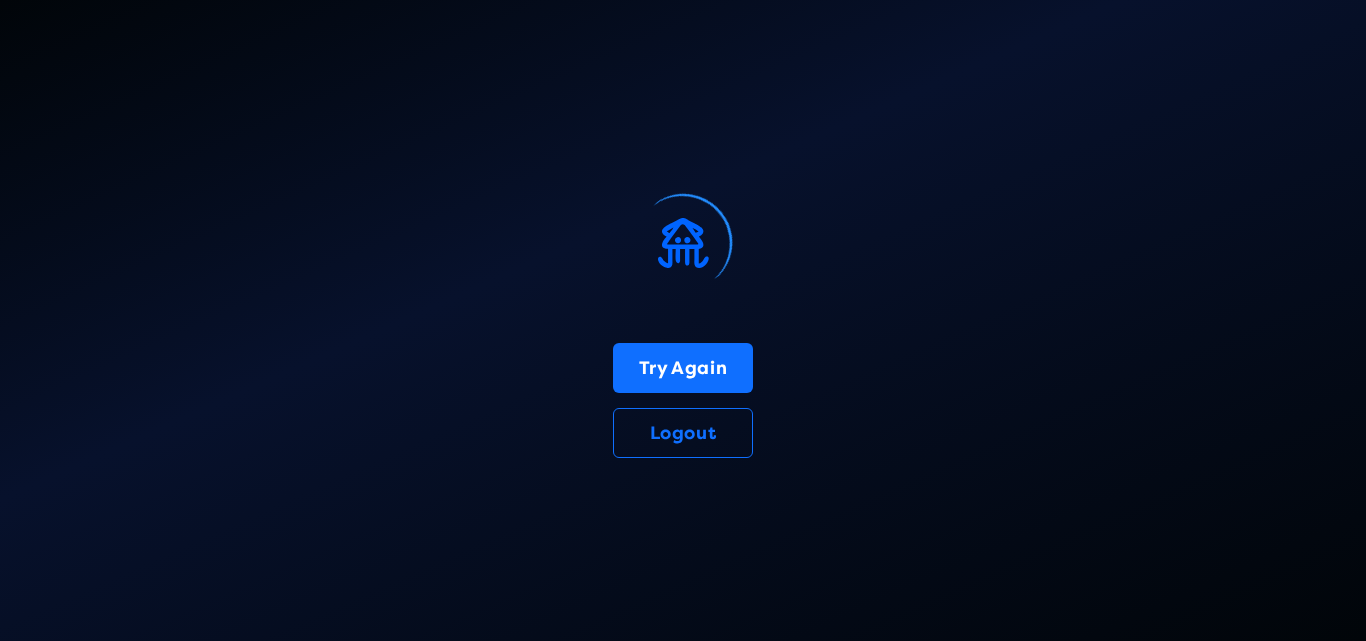 scroll, scrollTop: 0, scrollLeft: 0, axis: both 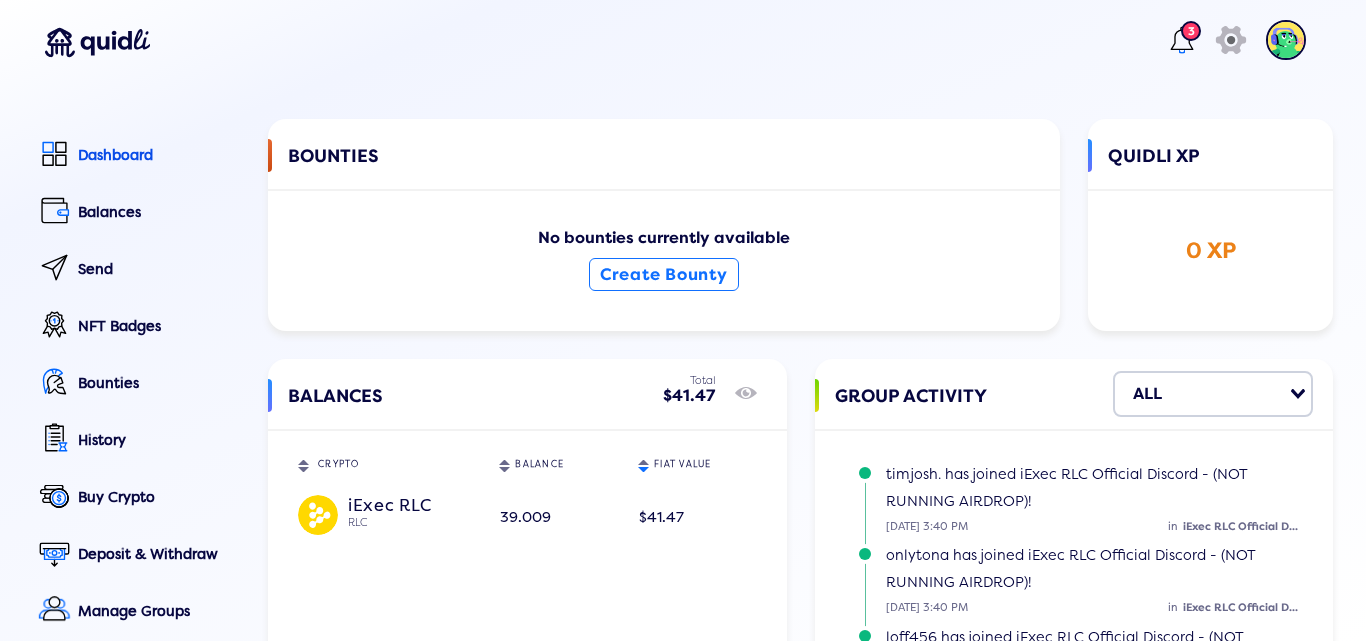 click on "BOUNTIES" at bounding box center [664, 174] 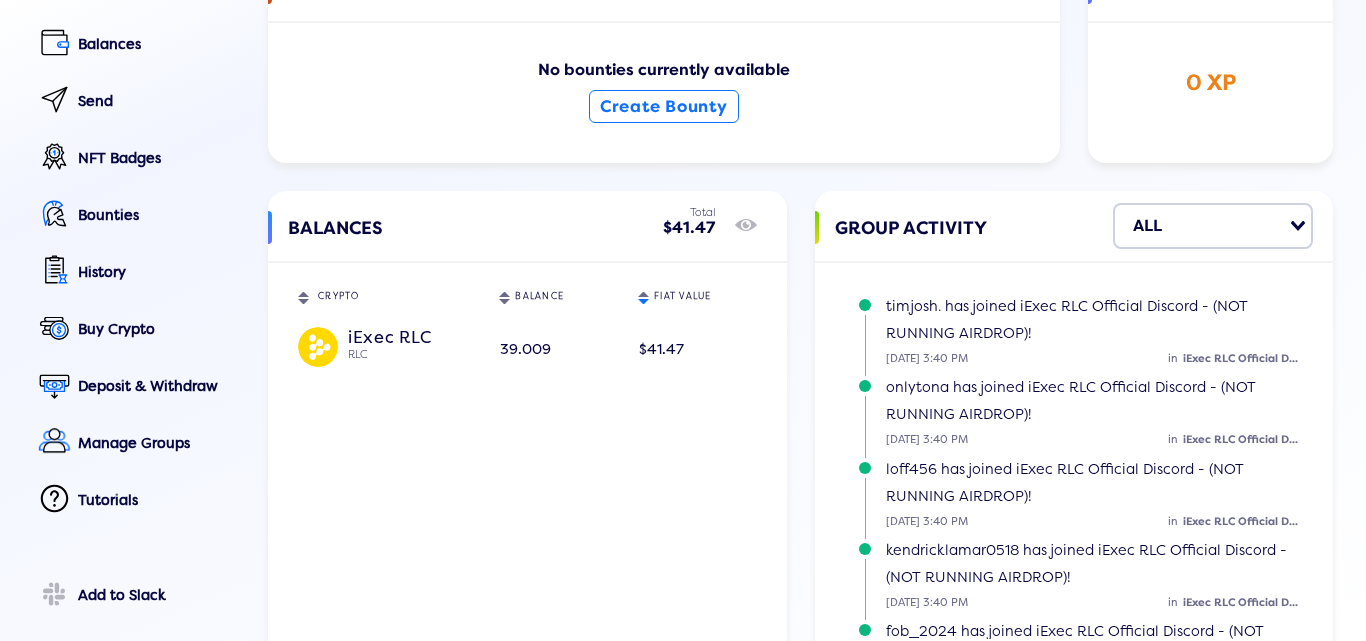 scroll, scrollTop: 287, scrollLeft: 0, axis: vertical 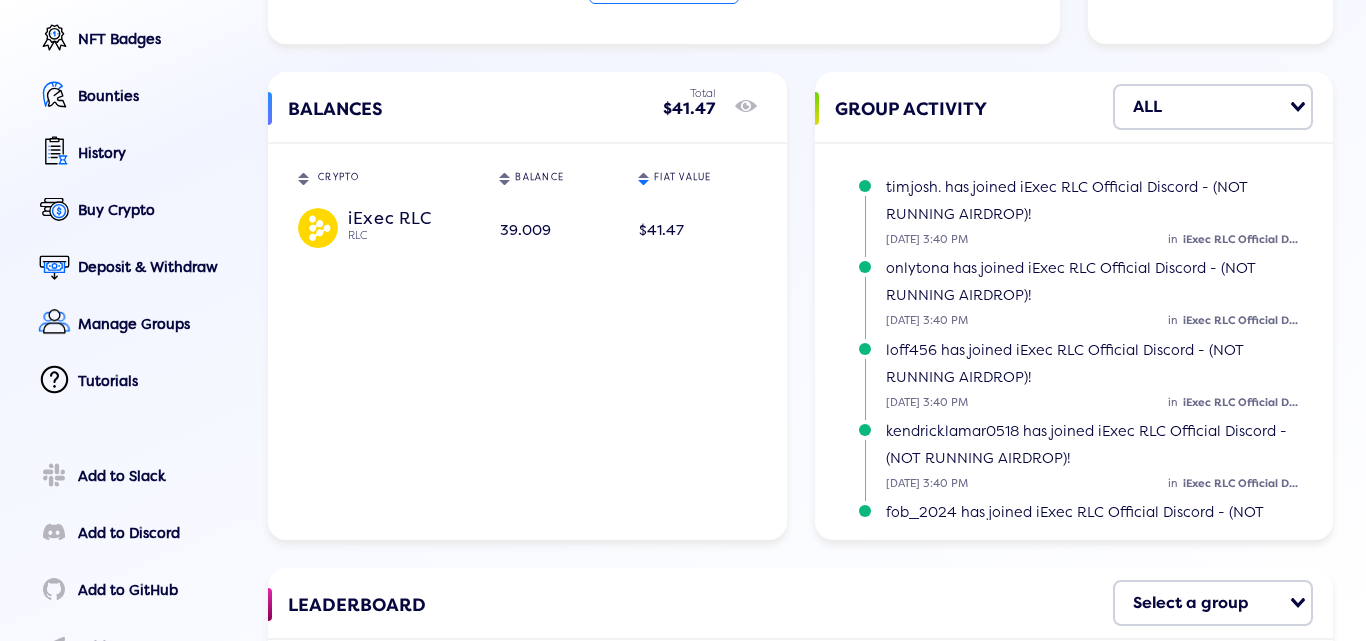 click on "iExec RLC" at bounding box center [413, 217] 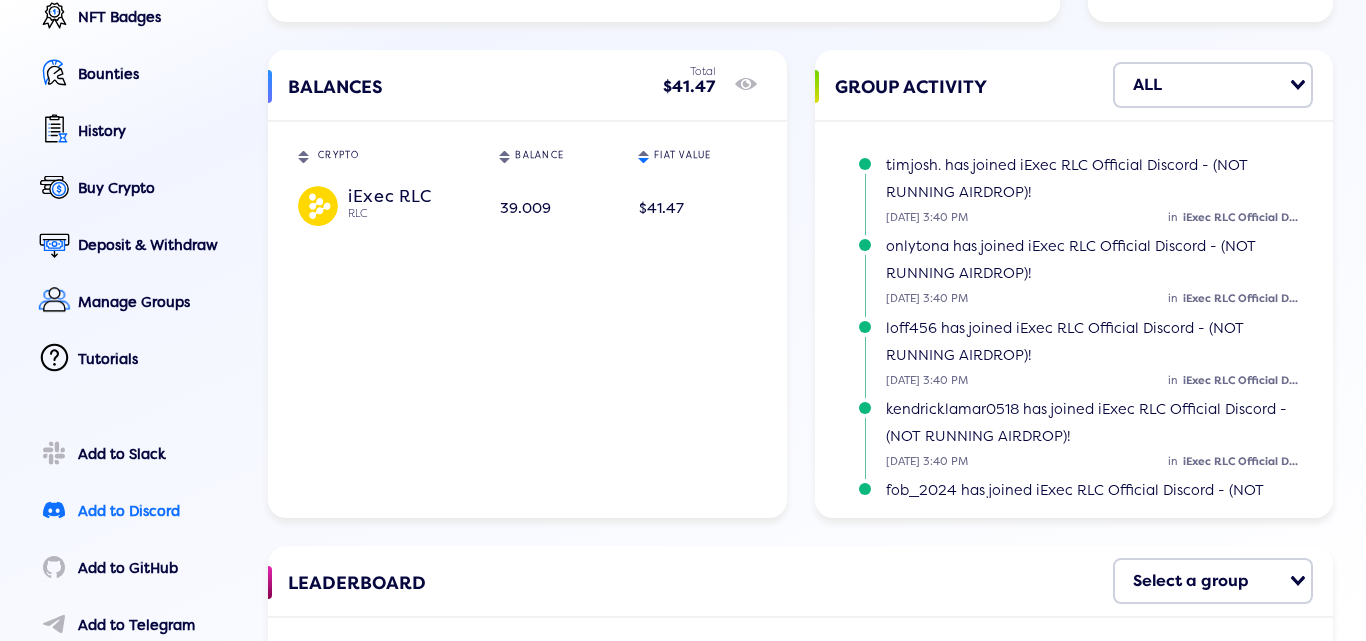 scroll, scrollTop: 287, scrollLeft: 0, axis: vertical 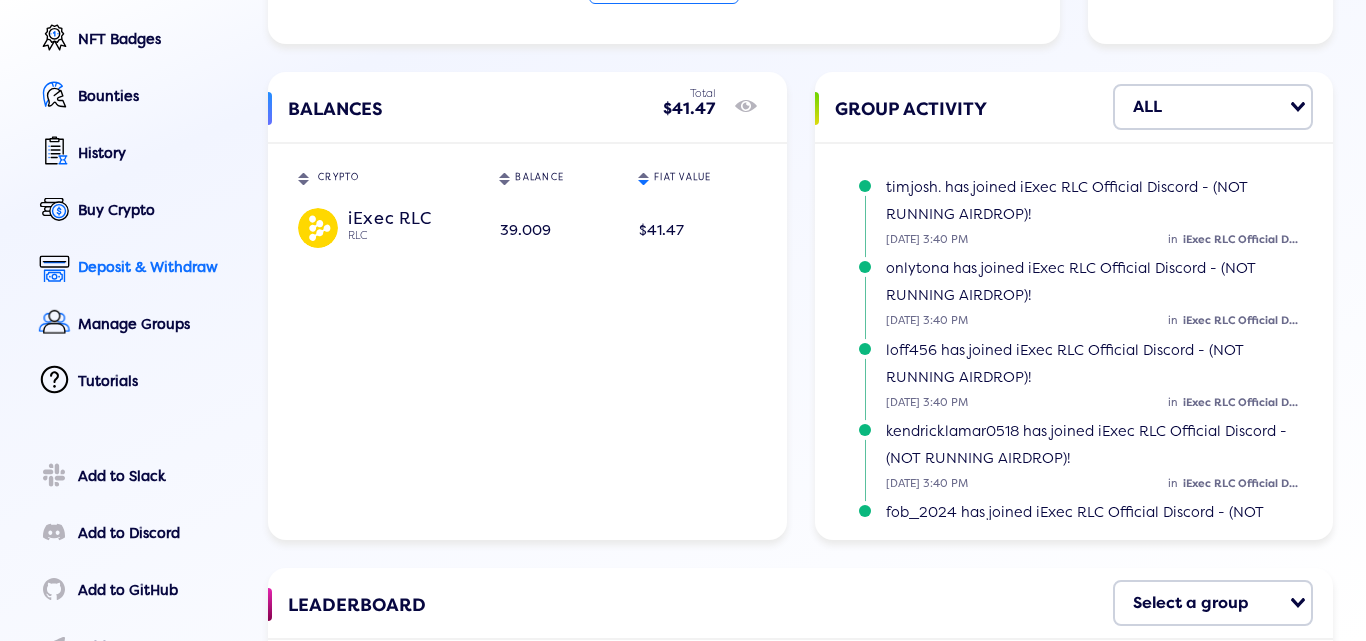 click on "Deposit & Withdraw" 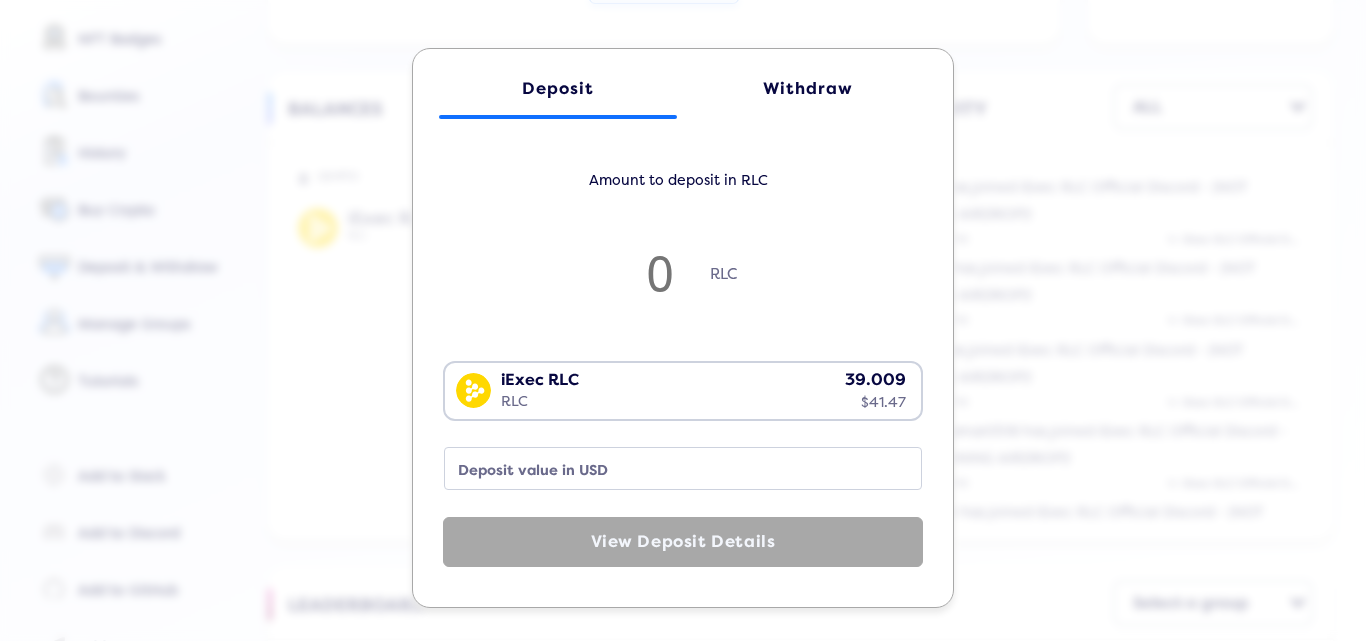 click on "Withdraw" 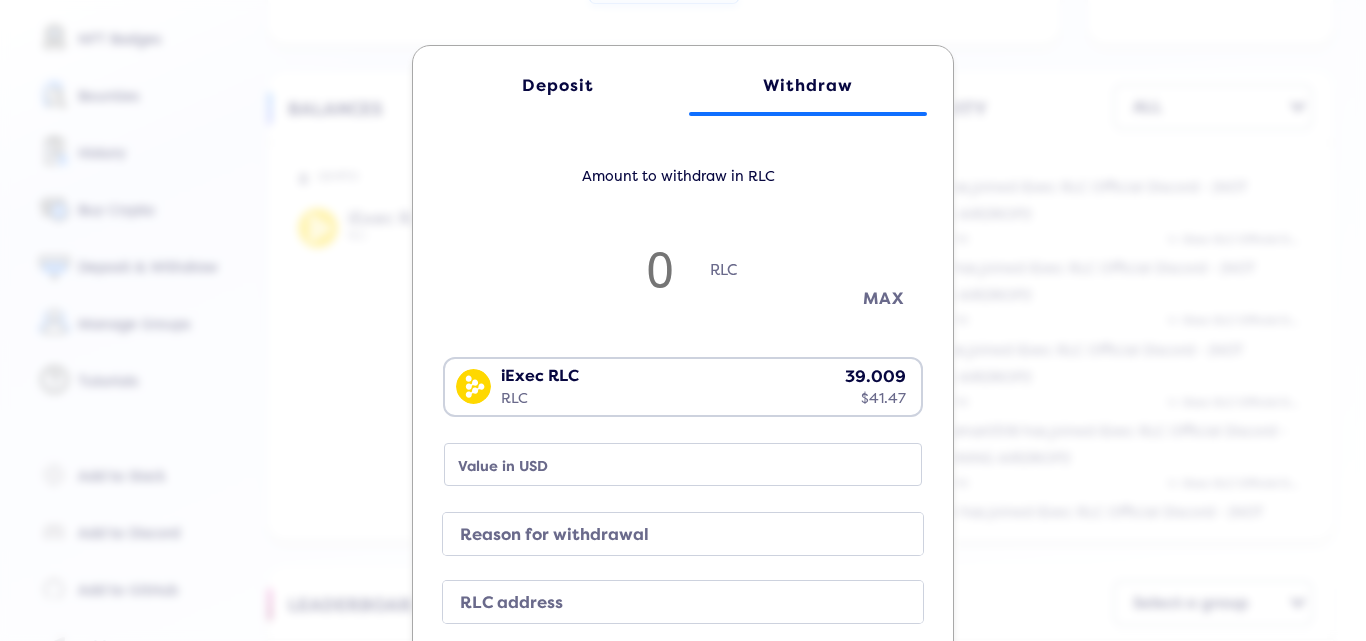 click on "MAX" at bounding box center (883, 298) 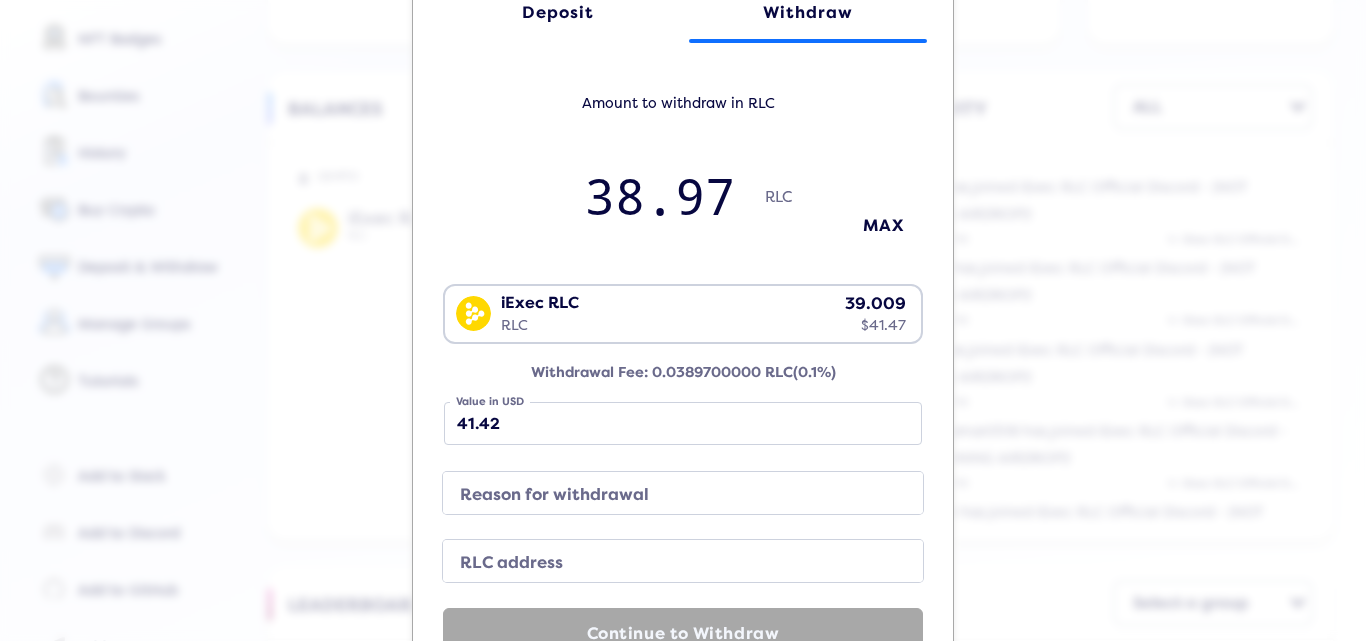 scroll, scrollTop: 162, scrollLeft: 0, axis: vertical 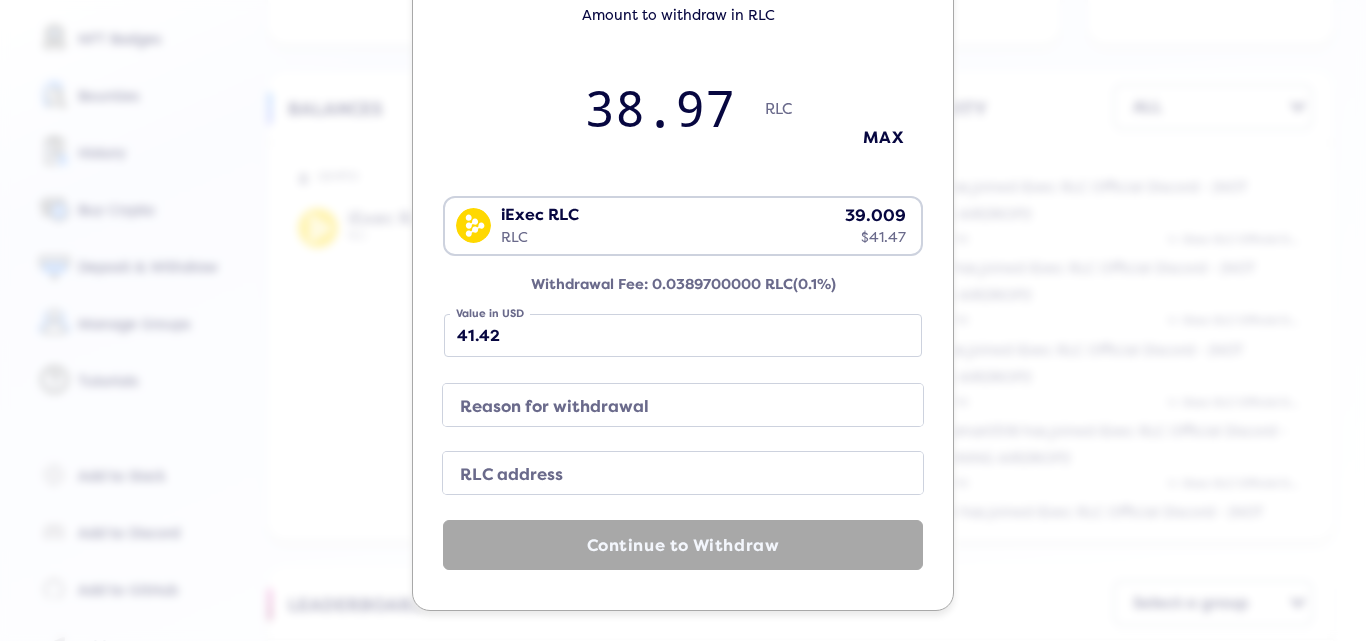 click on "RLC address" at bounding box center [667, 475] 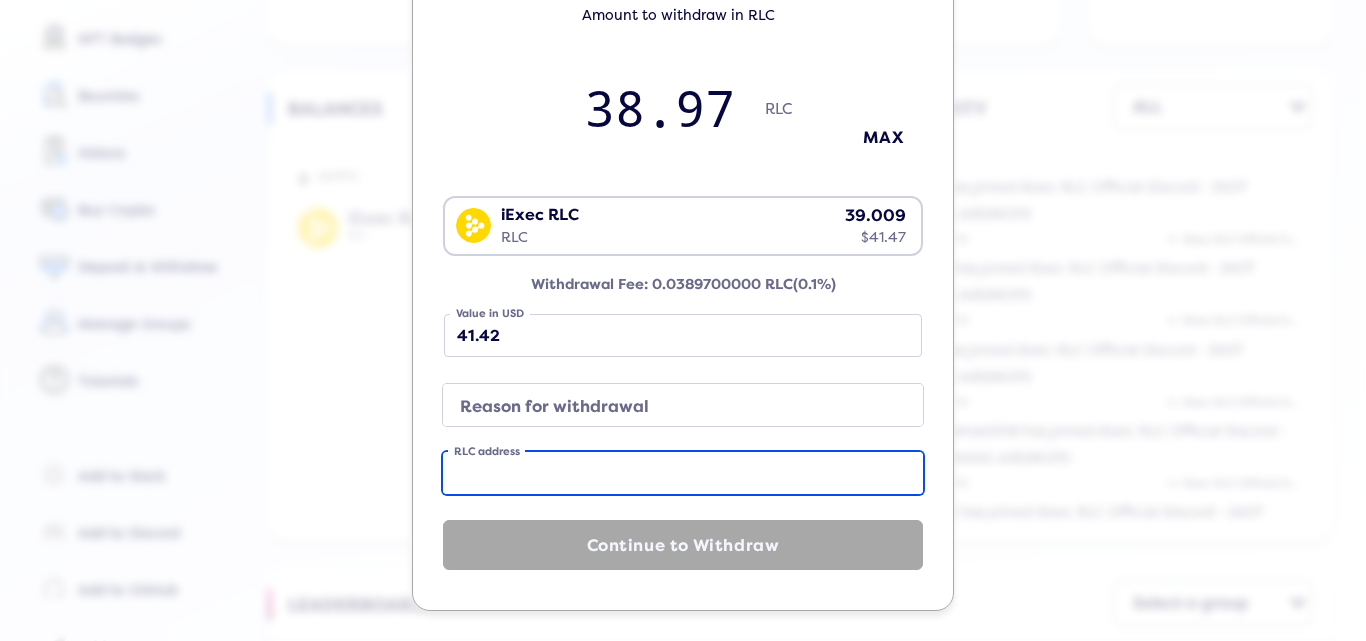 click on "RLC address" at bounding box center (683, 473) 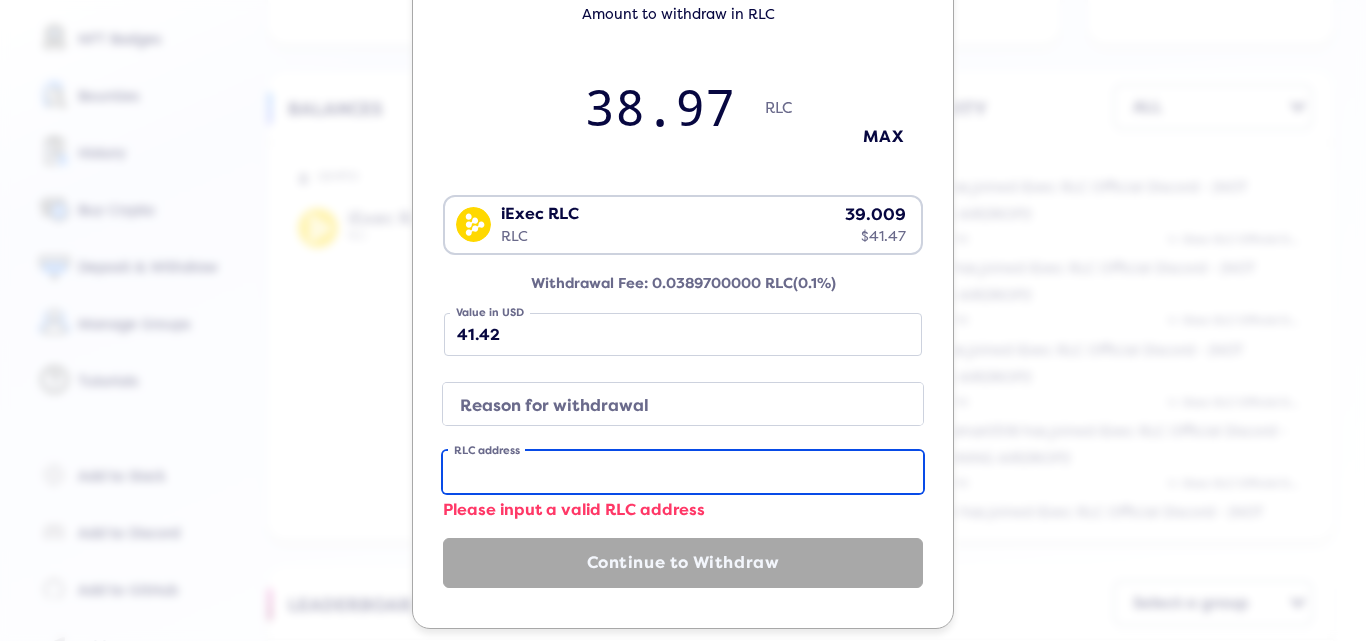 click on "RLC address" at bounding box center [683, 472] 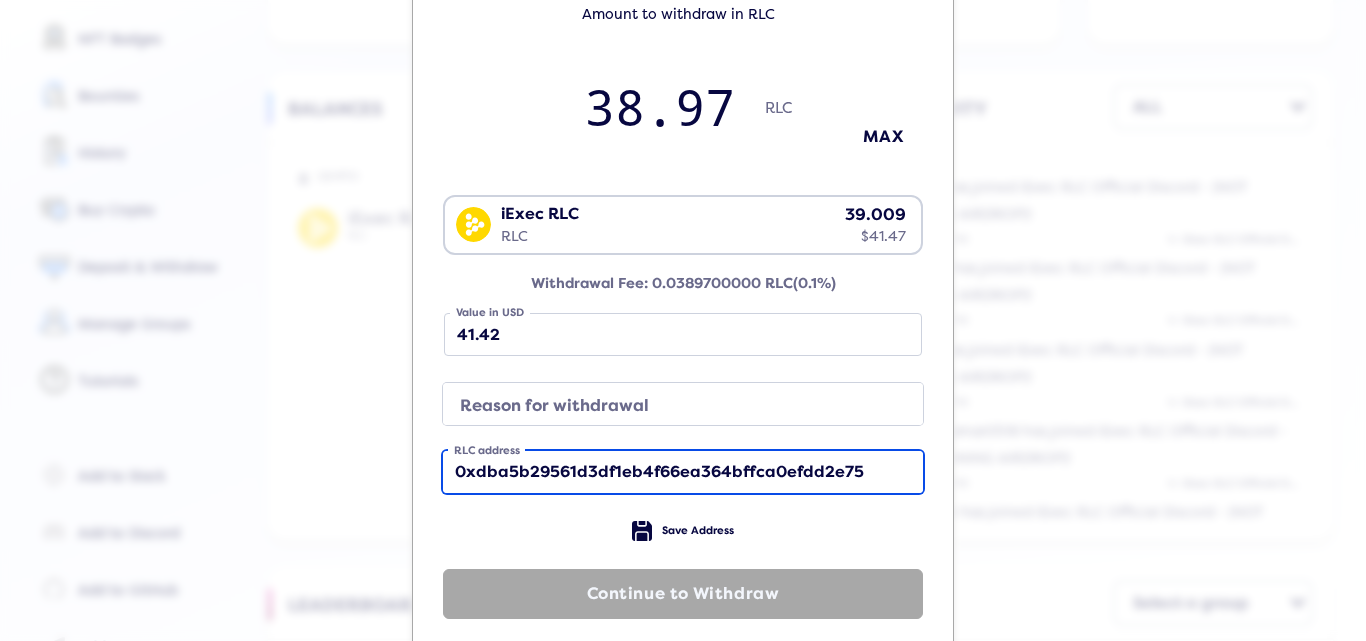 scroll, scrollTop: 212, scrollLeft: 0, axis: vertical 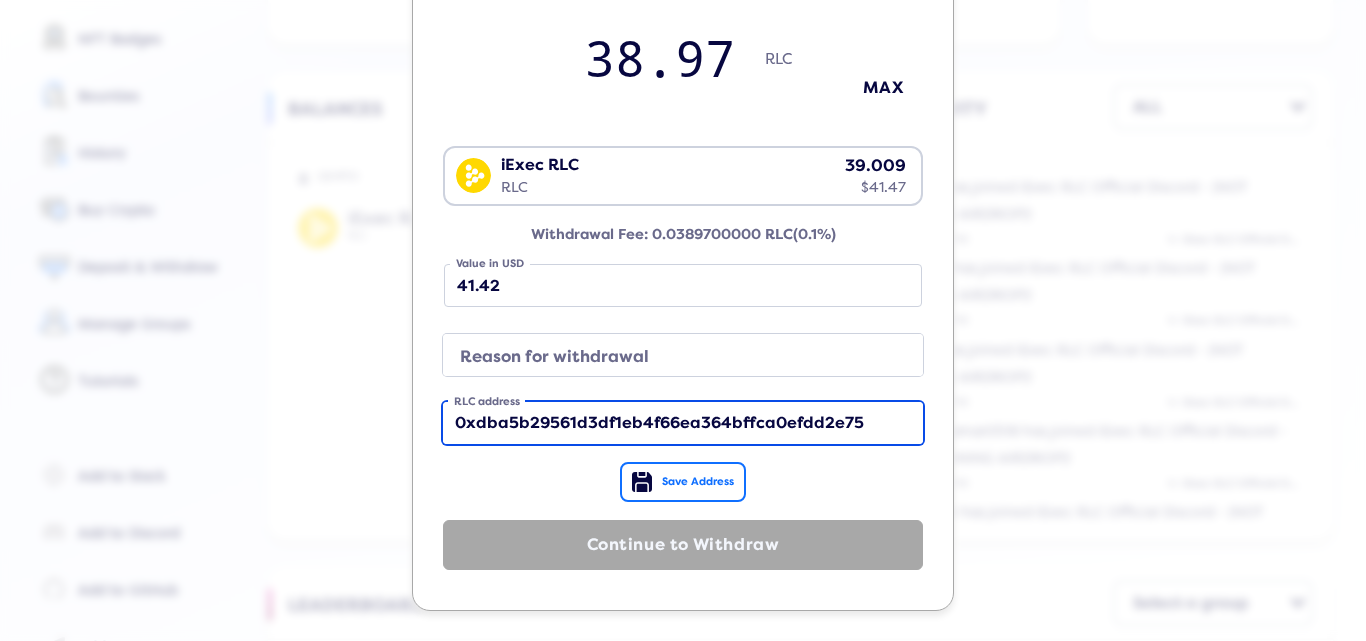 type on "0xdba5b29561d3df1eb4f66ea364bffca0efdd2e75" 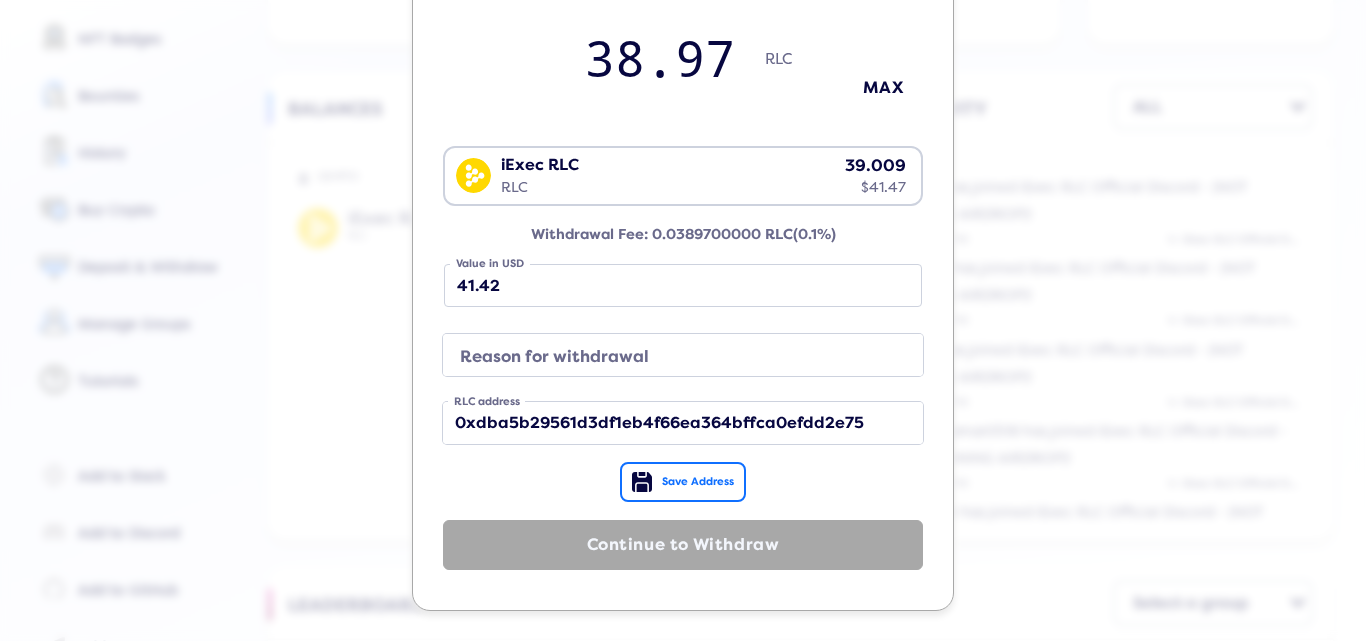 click on "Save Address" at bounding box center (698, 482) 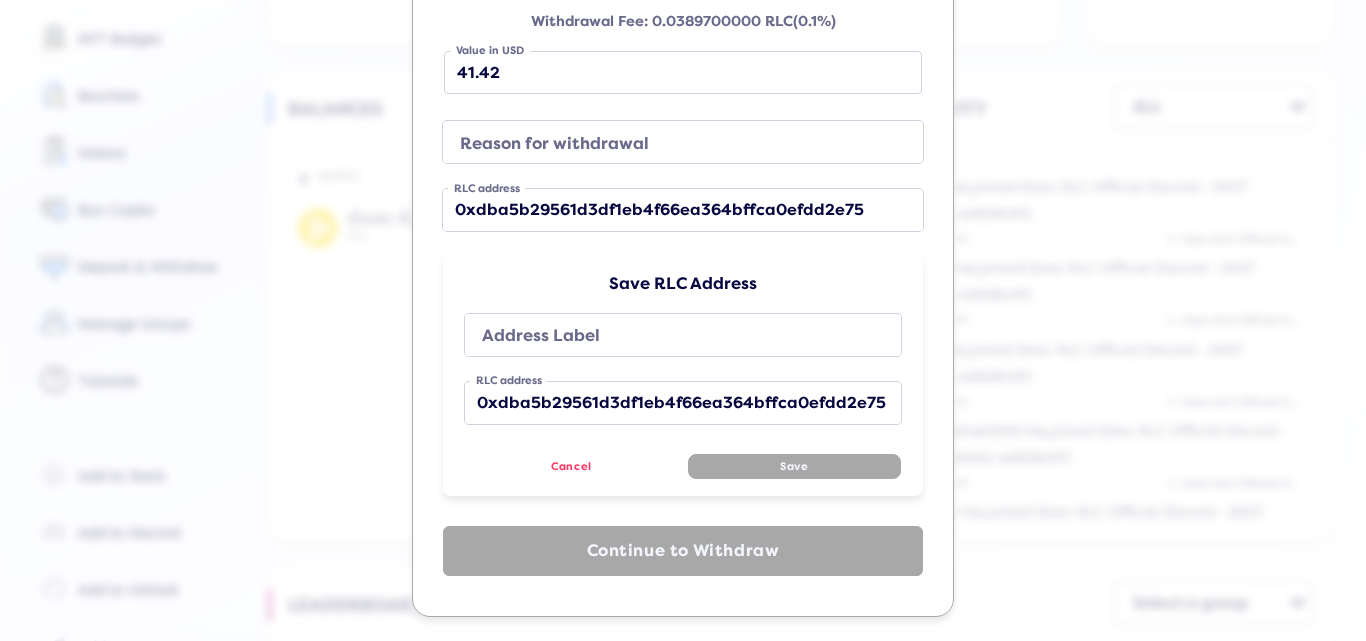 scroll, scrollTop: 430, scrollLeft: 0, axis: vertical 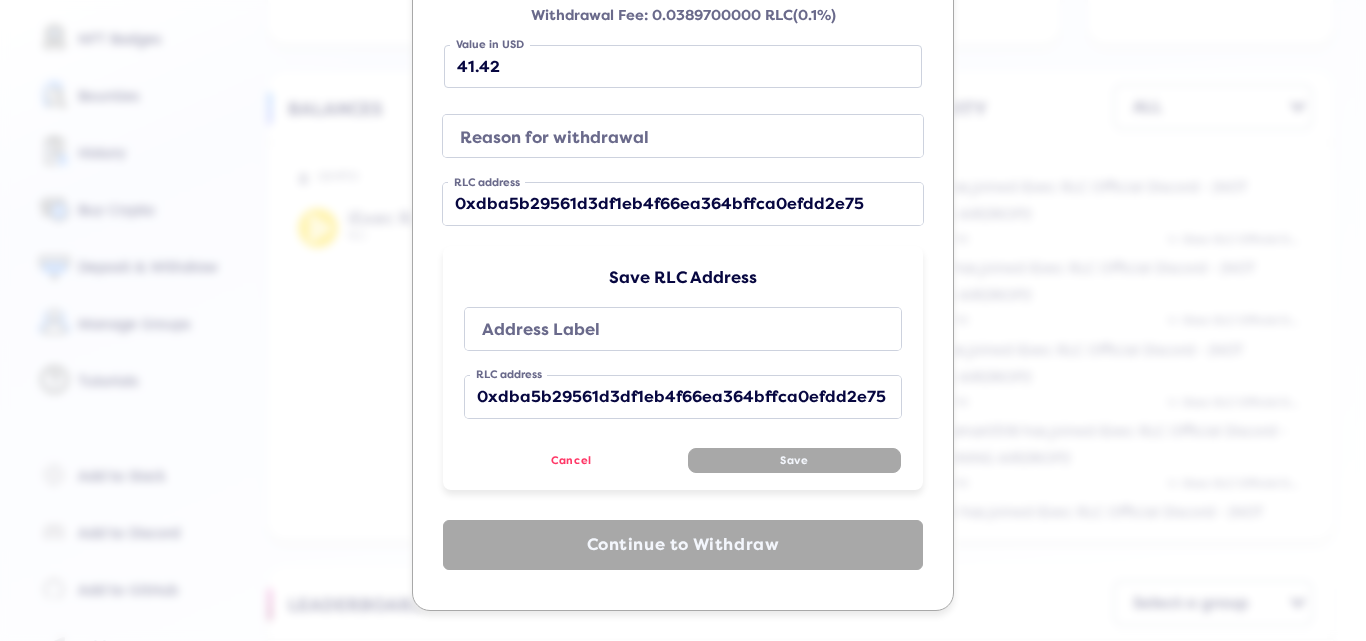 click on "Reason for withdrawal" at bounding box center (667, 138) 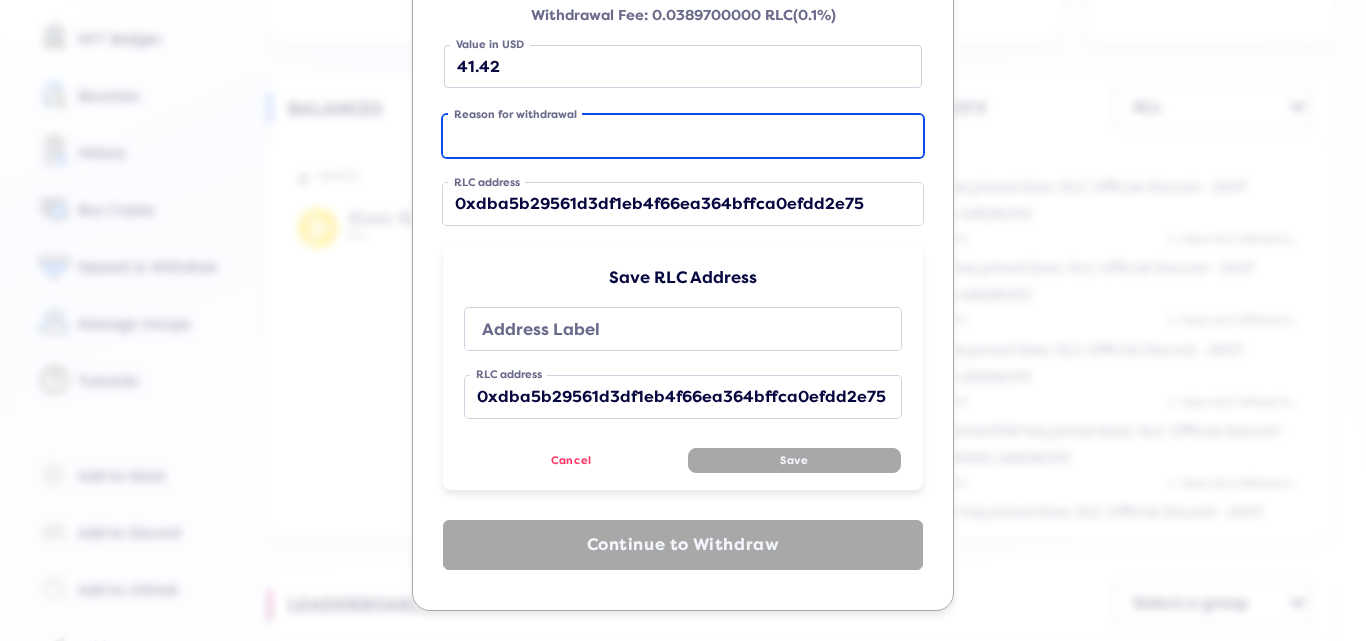 click on "Reason for withdrawal" at bounding box center (683, 136) 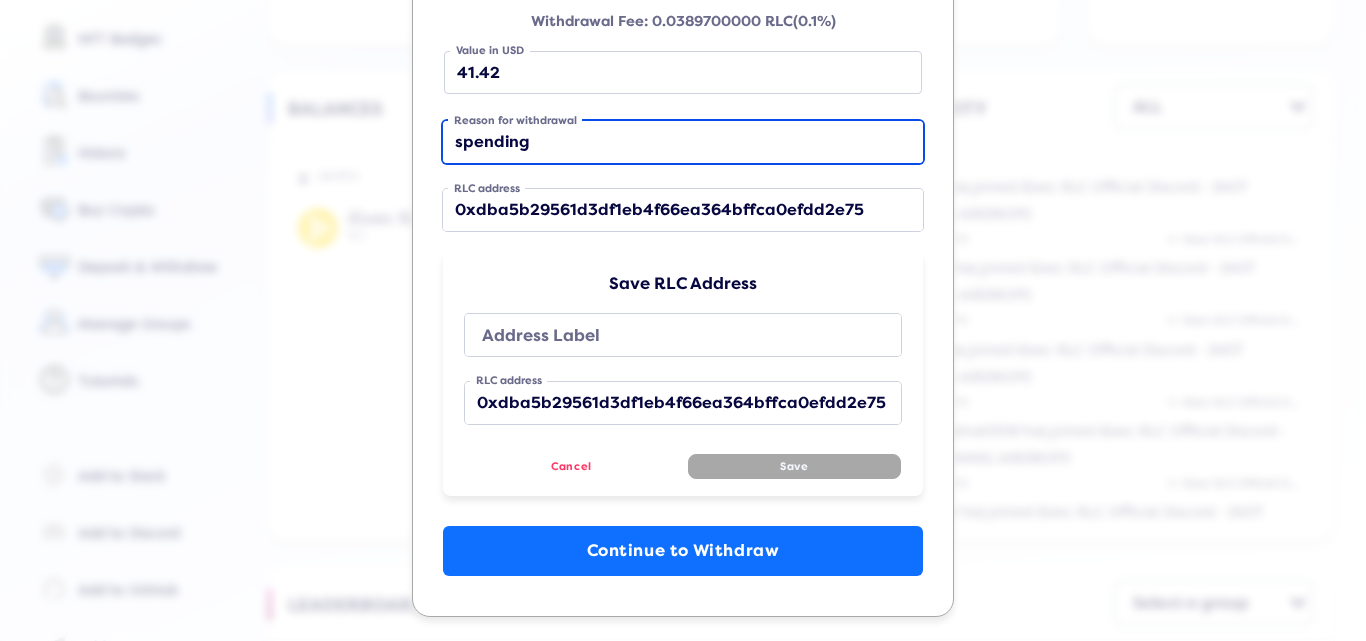 scroll, scrollTop: 430, scrollLeft: 0, axis: vertical 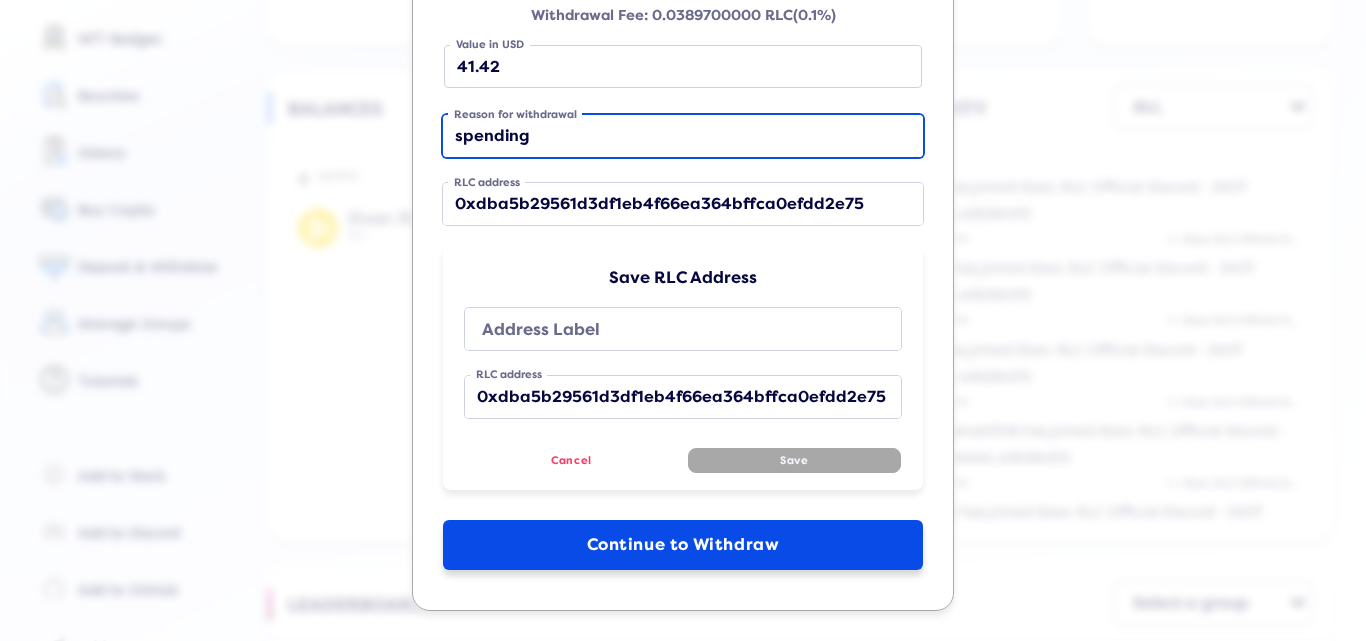 type on "spending" 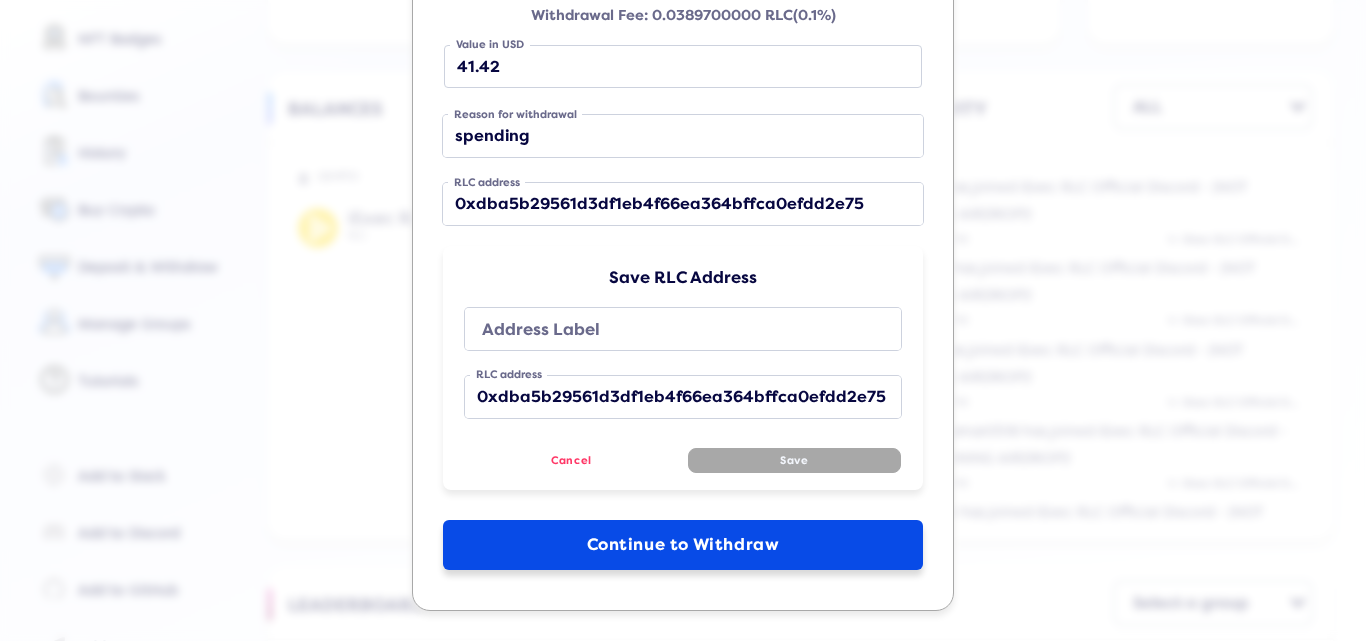 click on "Continue to Withdraw" 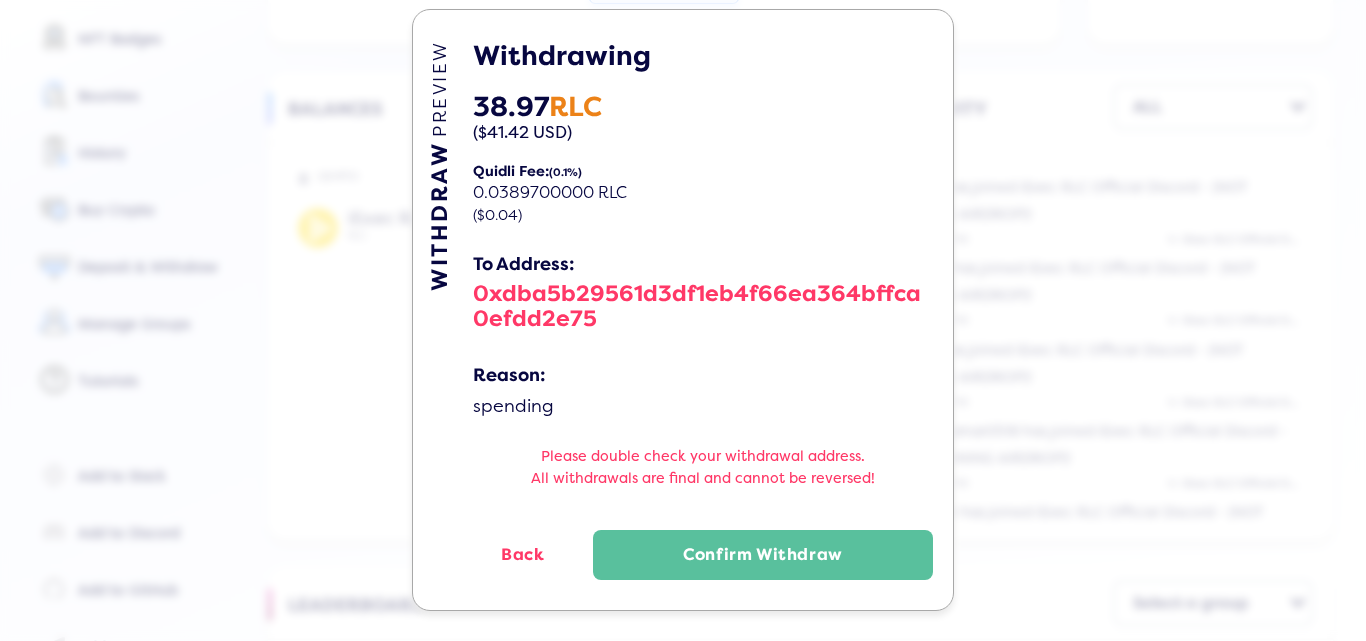 scroll, scrollTop: 36, scrollLeft: 0, axis: vertical 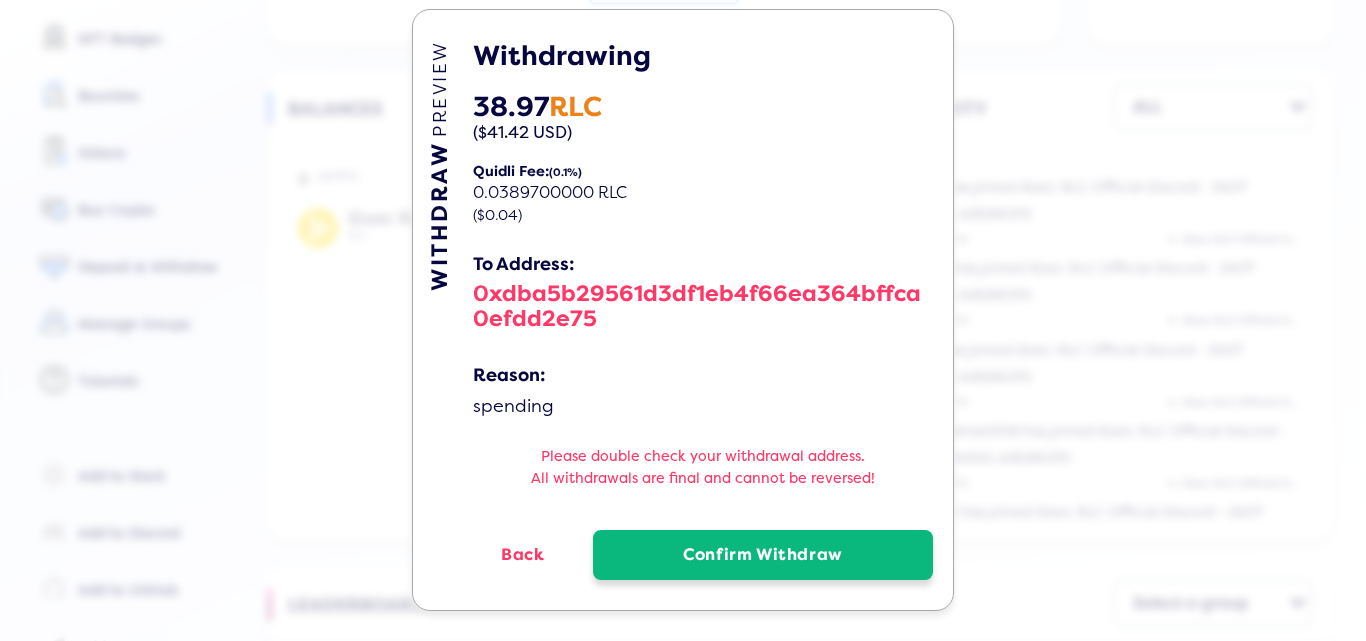 click on "Confirm Withdraw" at bounding box center [763, 555] 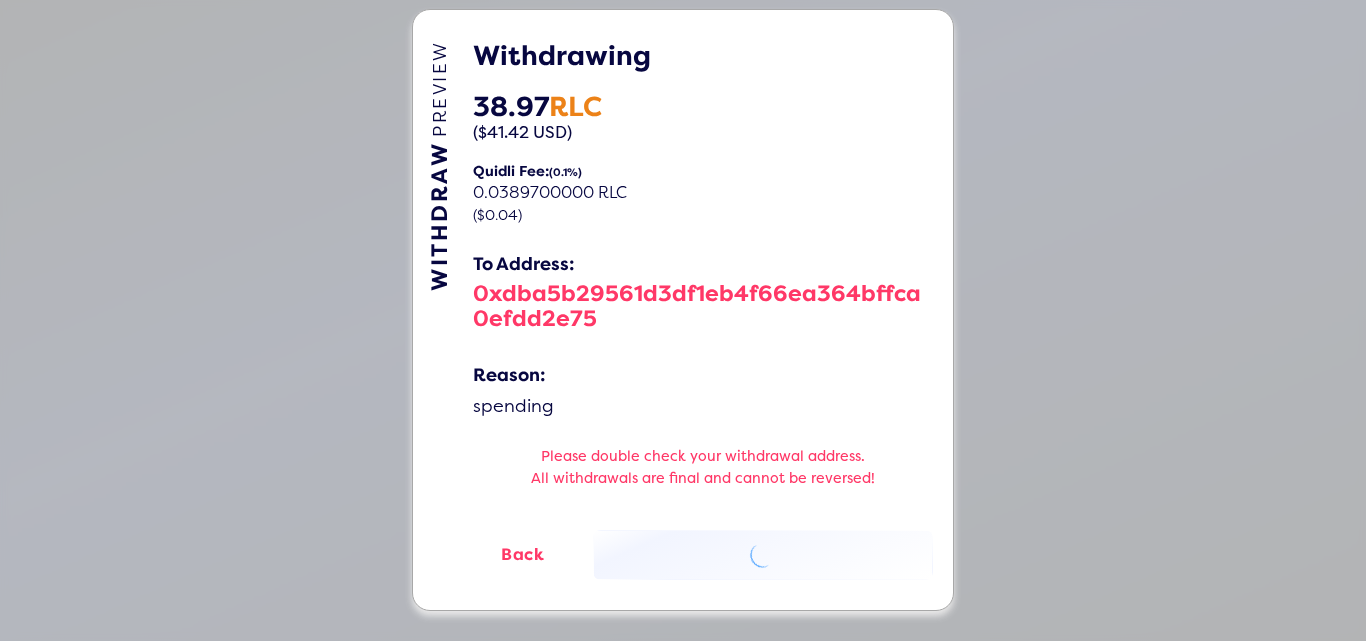 scroll, scrollTop: 0, scrollLeft: 0, axis: both 